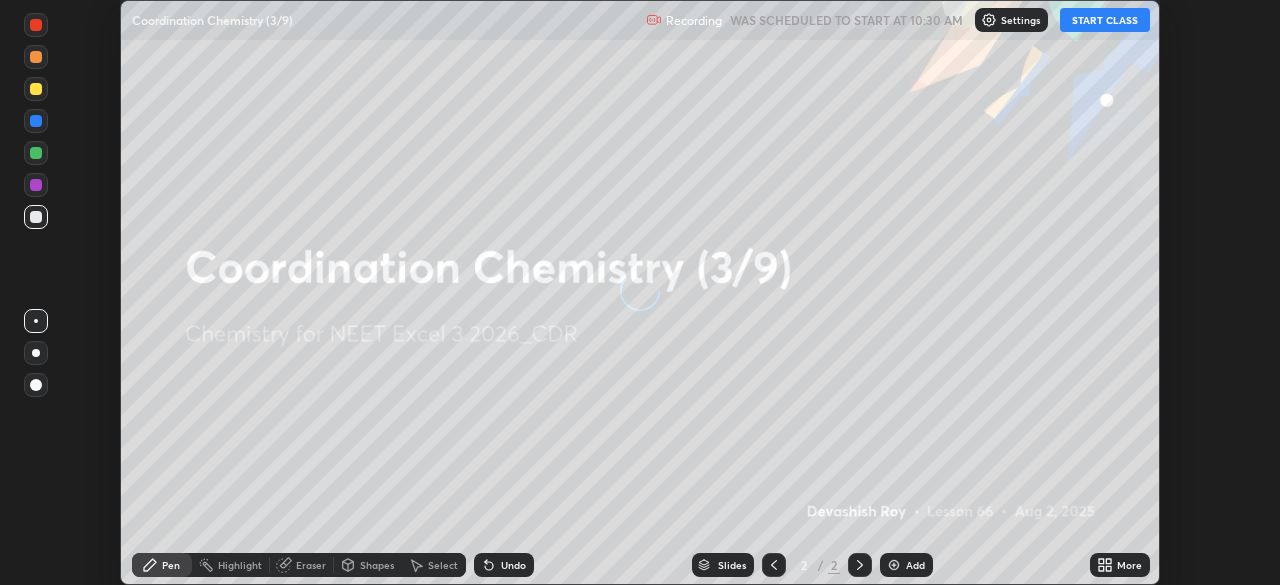 scroll, scrollTop: 0, scrollLeft: 0, axis: both 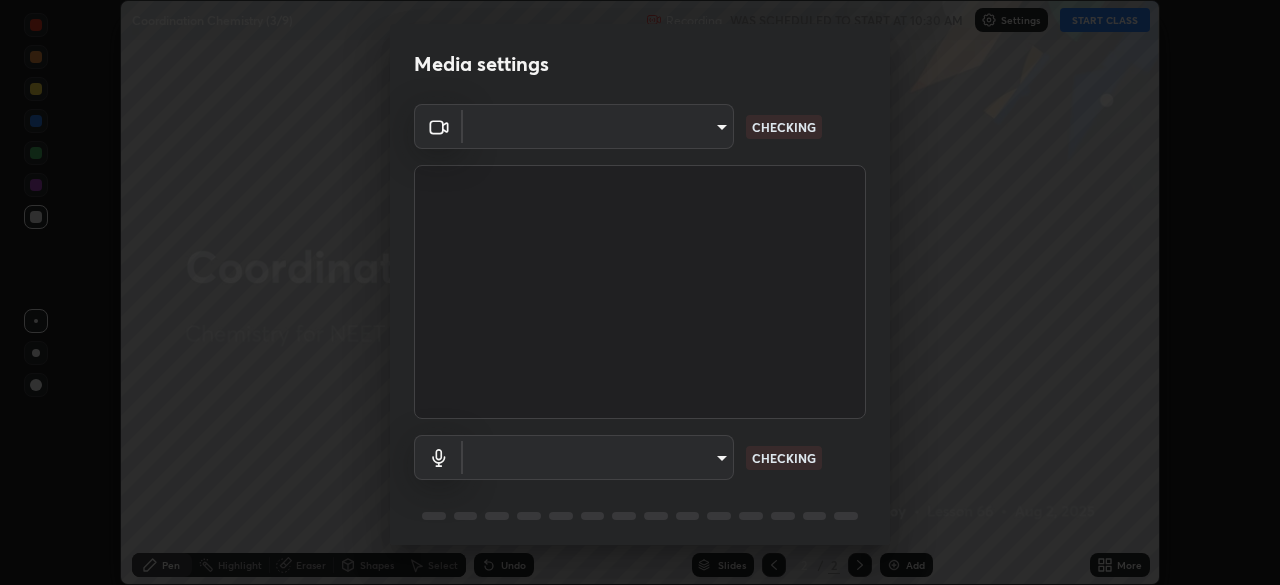 type on "119f56cd3221aa741ff86ef3c15b45e11b875c70691a8bbf6b5e475350e28a87" 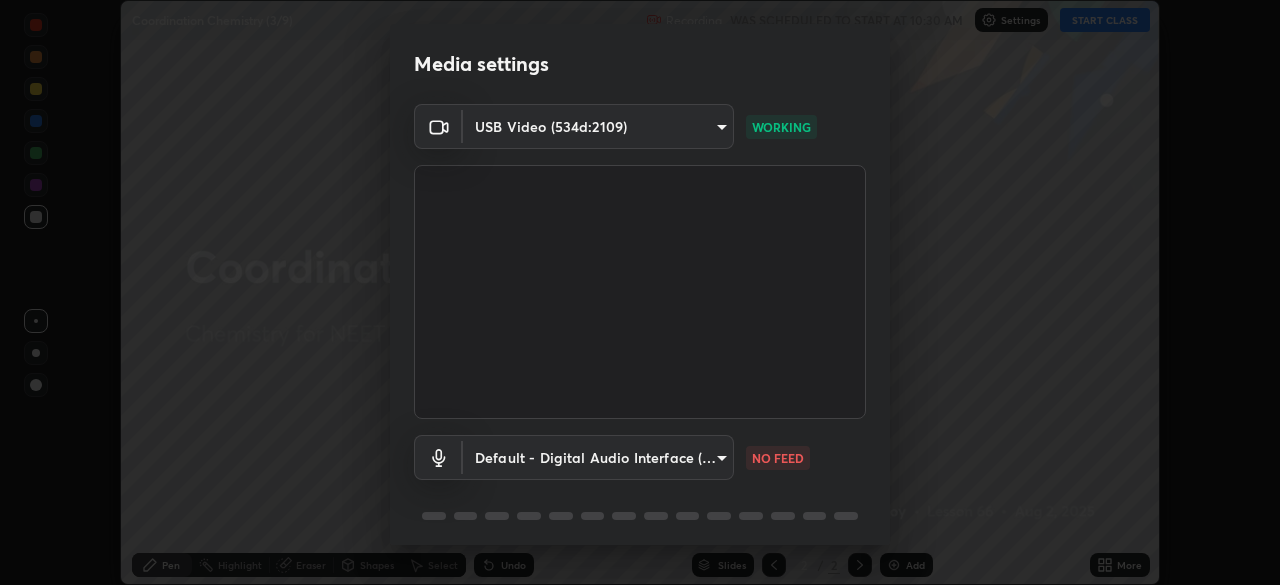 click on "Erase all Coordination Chemistry (3/9) Recording WAS SCHEDULED TO START AT  10:30 AM Settings START CLASS Setting up your live class Coordination Chemistry (3/9) • L66 of Chemistry for NEET Excel 3 2026_CDR [PERSON] Pen Highlight Eraser Shapes Select Undo Slides 2 / 2 Add More No doubts shared Encourage your learners to ask a doubt for better clarity Report an issue Reason for reporting Buffering Chat not working Audio - Video sync issue Educator video quality low ​ Attach an image Report Media settings USB Video (534d:2109) 119f56cd3221aa741ff86ef3c15b45e11b875c70691a8bbf6b5e475350e28a87 WORKING Default - Digital Audio Interface (USB Digital Audio) default NO FEED 1 / 5 Next" at bounding box center [640, 292] 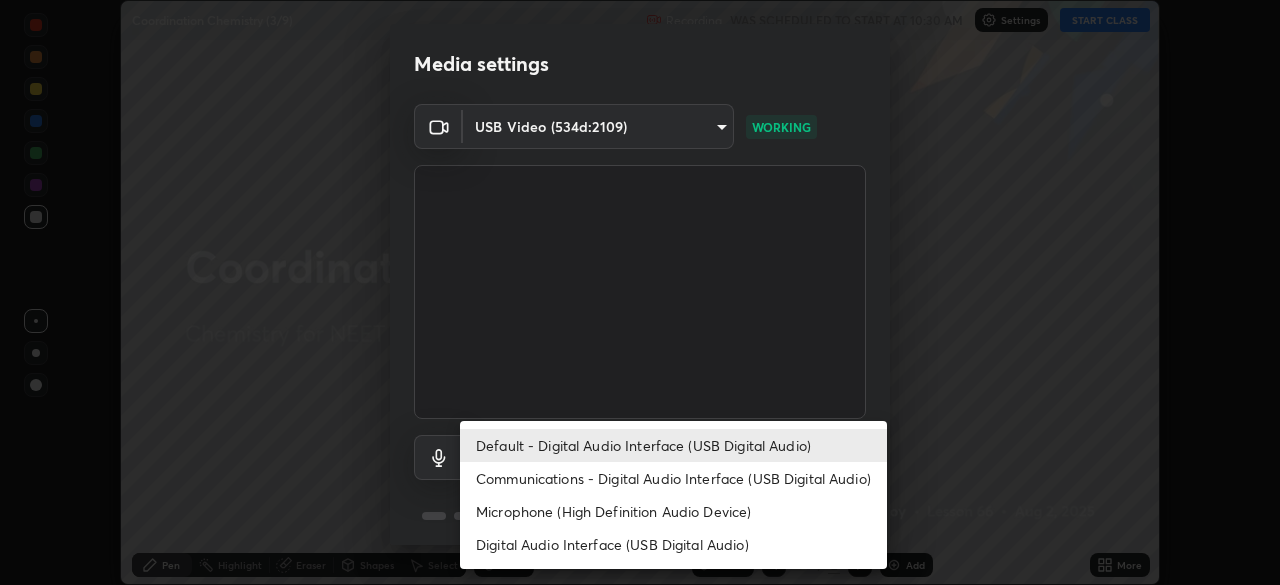 click on "Default - Digital Audio Interface (USB Digital Audio)" at bounding box center (673, 445) 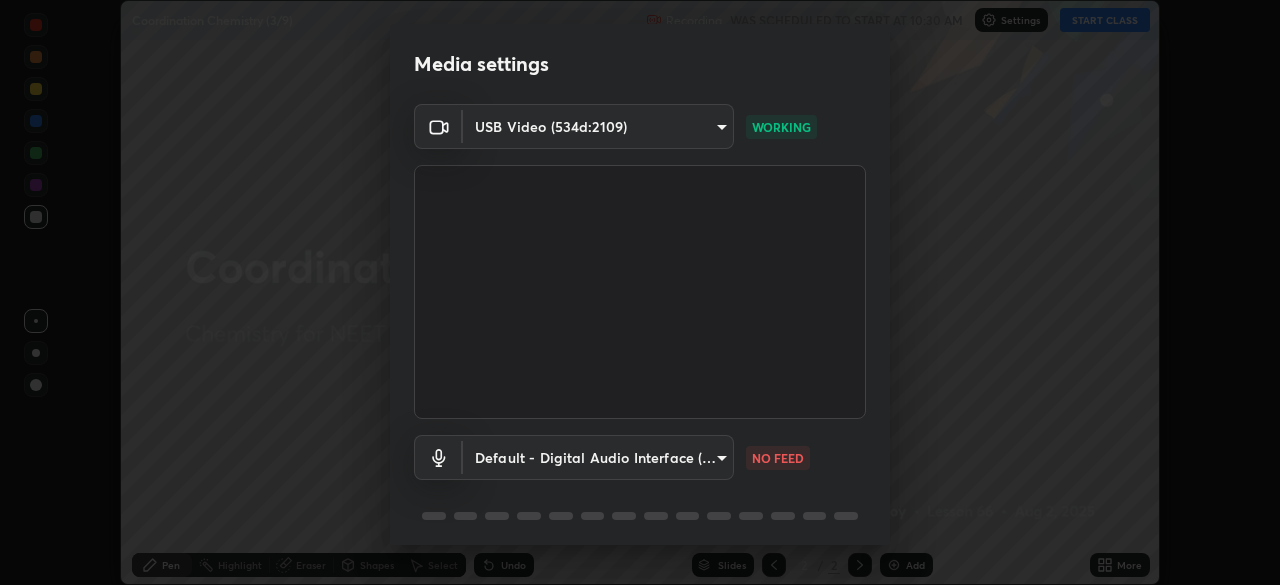 click on "Erase all Coordination Chemistry (3/9) Recording WAS SCHEDULED TO START AT  10:30 AM Settings START CLASS Setting up your live class Coordination Chemistry (3/9) • L66 of Chemistry for NEET Excel 3 2026_CDR [PERSON] Pen Highlight Eraser Shapes Select Undo Slides 2 / 2 Add More No doubts shared Encourage your learners to ask a doubt for better clarity Report an issue Reason for reporting Buffering Chat not working Audio - Video sync issue Educator video quality low ​ Attach an image Report Media settings USB Video (534d:2109) 119f56cd3221aa741ff86ef3c15b45e11b875c70691a8bbf6b5e475350e28a87 WORKING Default - Digital Audio Interface (USB Digital Audio) default NO FEED 1 / 5 Next" at bounding box center [640, 292] 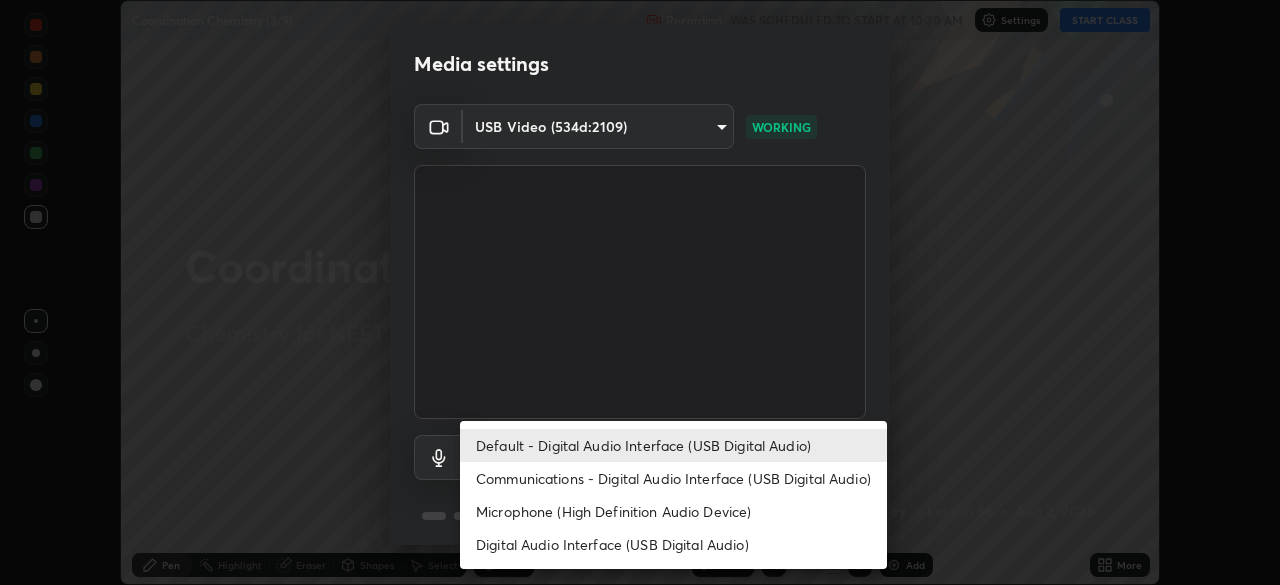 click on "Default - Digital Audio Interface (USB Digital Audio)" at bounding box center [673, 445] 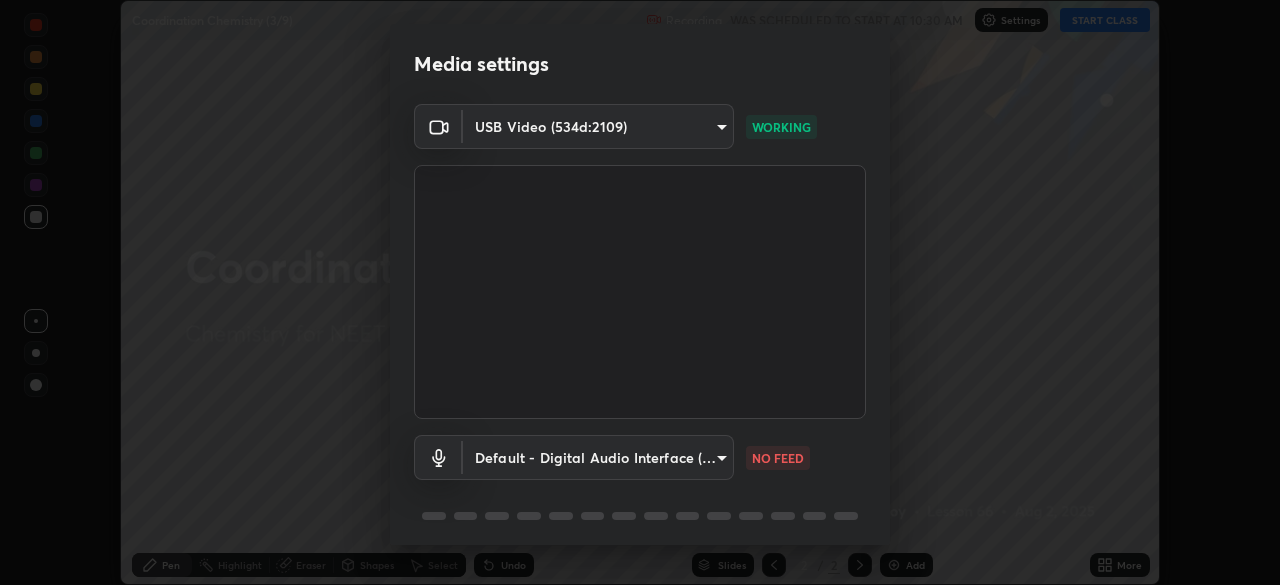 click on "Erase all Coordination Chemistry (3/9) Recording WAS SCHEDULED TO START AT  10:30 AM Settings START CLASS Setting up your live class Coordination Chemistry (3/9) • L66 of Chemistry for NEET Excel 3 2026_CDR [PERSON] Pen Highlight Eraser Shapes Select Undo Slides 2 / 2 Add More No doubts shared Encourage your learners to ask a doubt for better clarity Report an issue Reason for reporting Buffering Chat not working Audio - Video sync issue Educator video quality low ​ Attach an image Report Media settings USB Video (534d:2109) 119f56cd3221aa741ff86ef3c15b45e11b875c70691a8bbf6b5e475350e28a87 WORKING Default - Digital Audio Interface (USB Digital Audio) default NO FEED 1 / 5 Next" at bounding box center [640, 292] 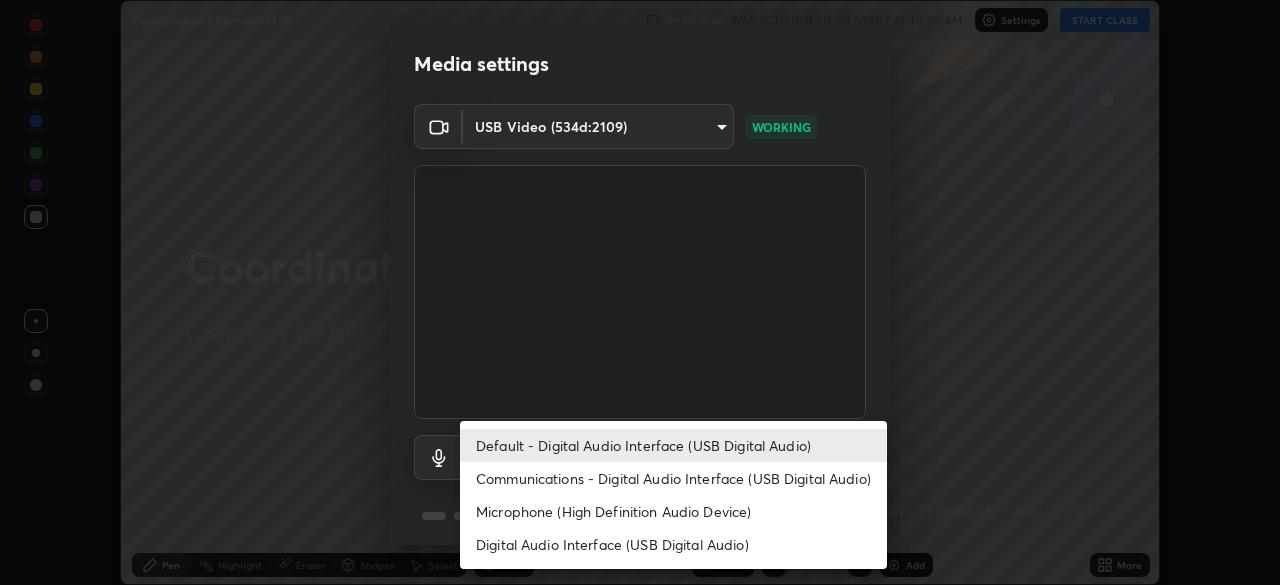 click on "Communications - Digital Audio Interface (USB Digital Audio)" at bounding box center (673, 478) 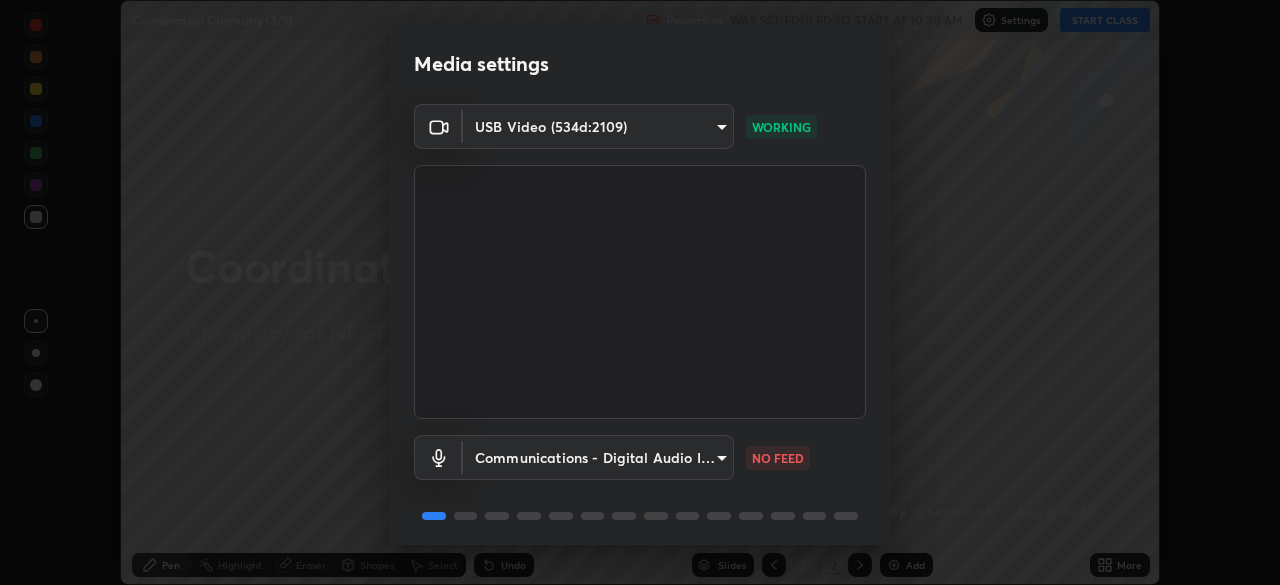 click on "Erase all Coordination Chemistry (3/9) Recording WAS SCHEDULED TO START AT  10:30 AM Settings START CLASS Setting up your live class Coordination Chemistry (3/9) • L66 of Chemistry for NEET Excel 3 2026_CDR [PERSON] Pen Highlight Eraser Shapes Select Undo Slides 2 / 2 Add More No doubts shared Encourage your learners to ask a doubt for better clarity Report an issue Reason for reporting Buffering Chat not working Audio - Video sync issue Educator video quality low ​ Attach an image Report Media settings USB Video (534d:2109) 119f56cd3221aa741ff86ef3c15b45e11b875c70691a8bbf6b5e475350e28a87 WORKING Communications - Digital Audio Interface (USB Digital Audio) communications NO FEED 1 / 5 Next" at bounding box center (640, 292) 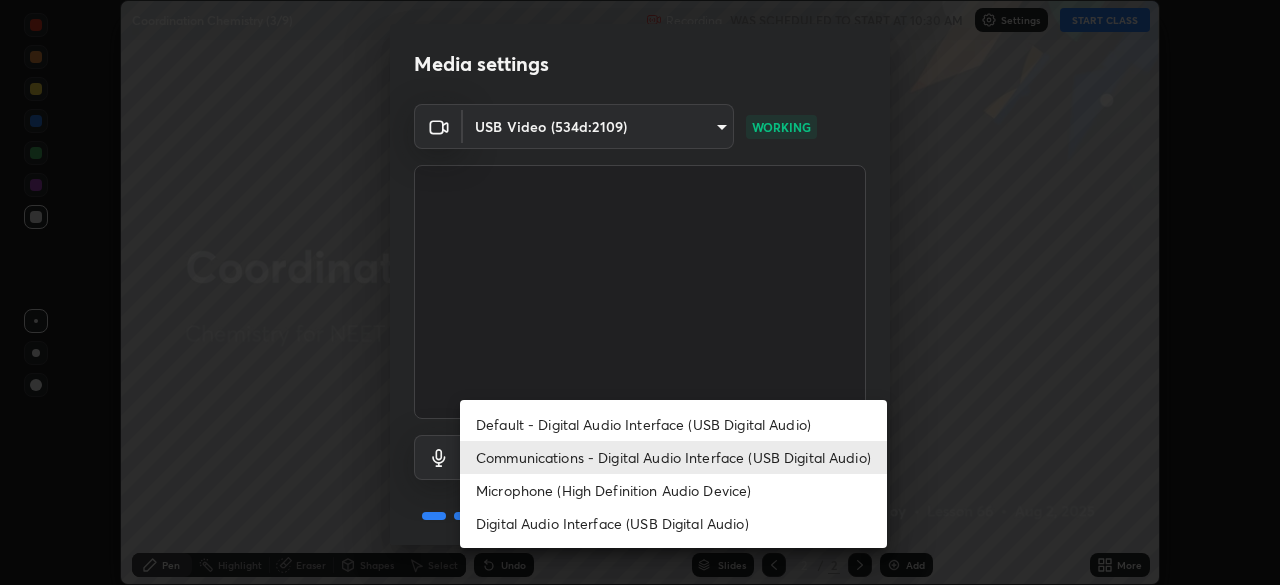 click on "Default - Digital Audio Interface (USB Digital Audio)" at bounding box center (673, 424) 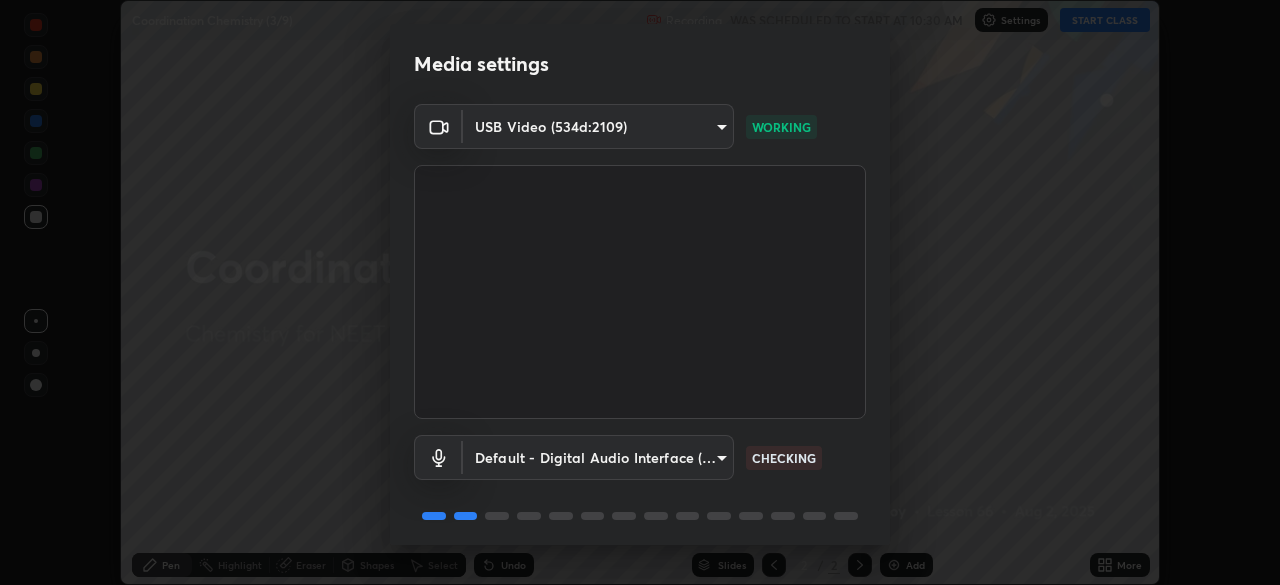 scroll, scrollTop: 71, scrollLeft: 0, axis: vertical 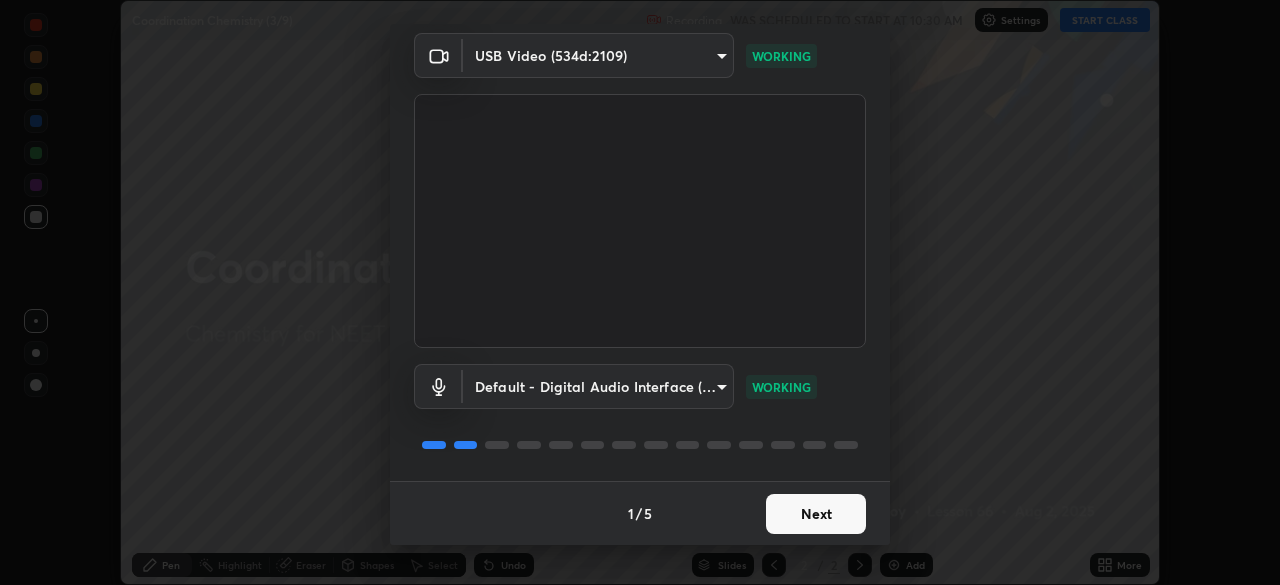 click on "Next" at bounding box center [816, 514] 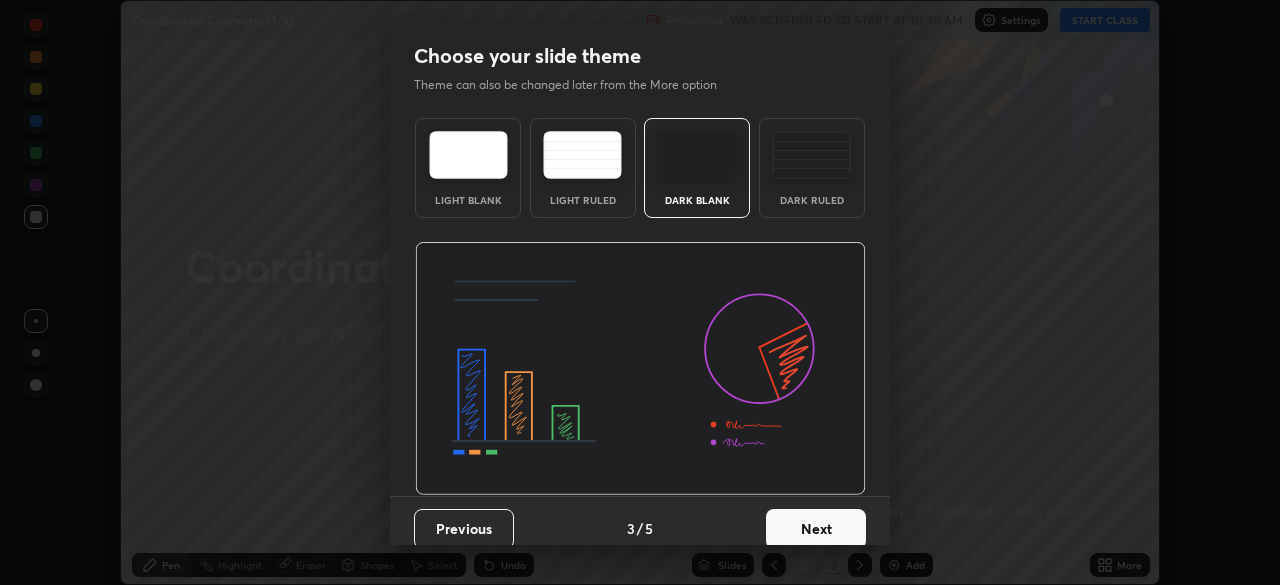 click on "Next" at bounding box center [816, 529] 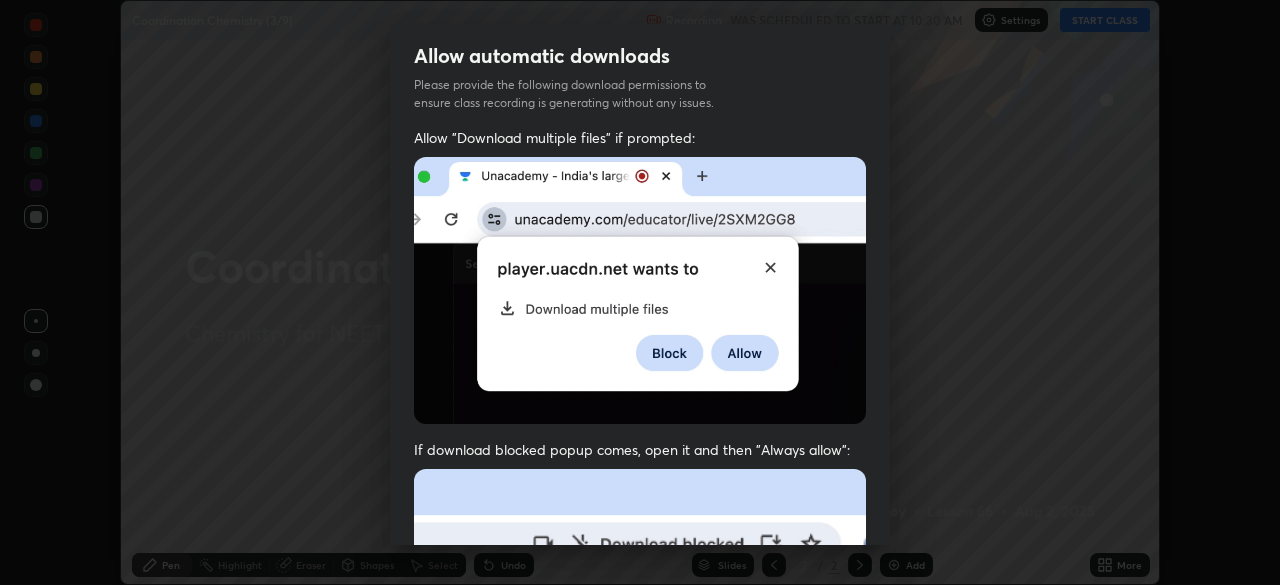 click at bounding box center (640, 687) 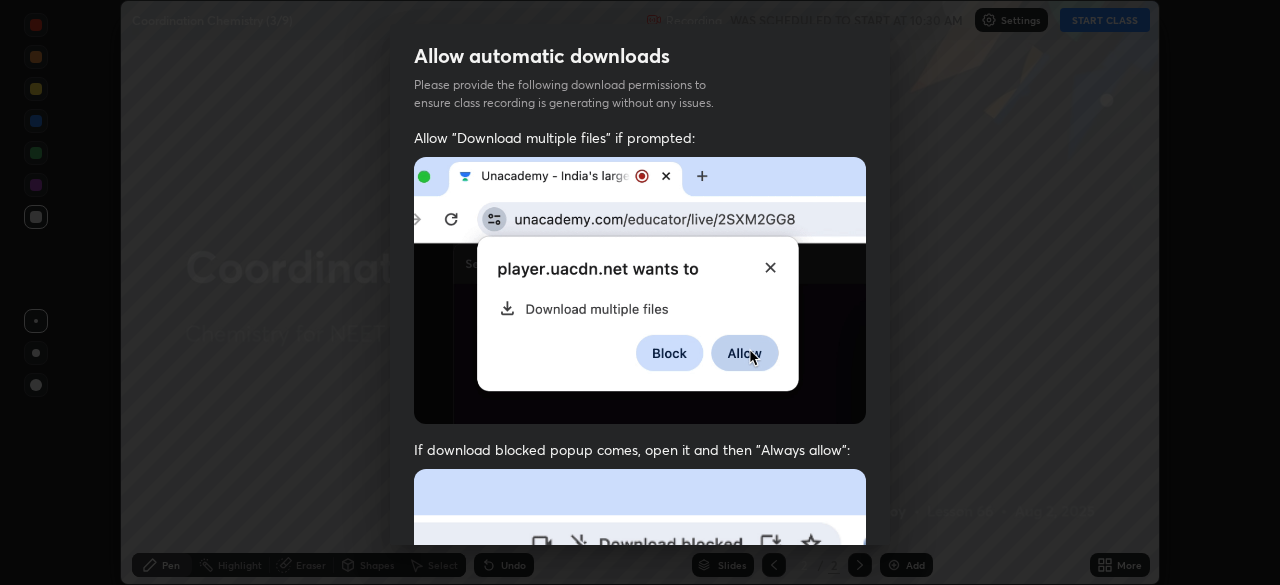 click at bounding box center [640, 687] 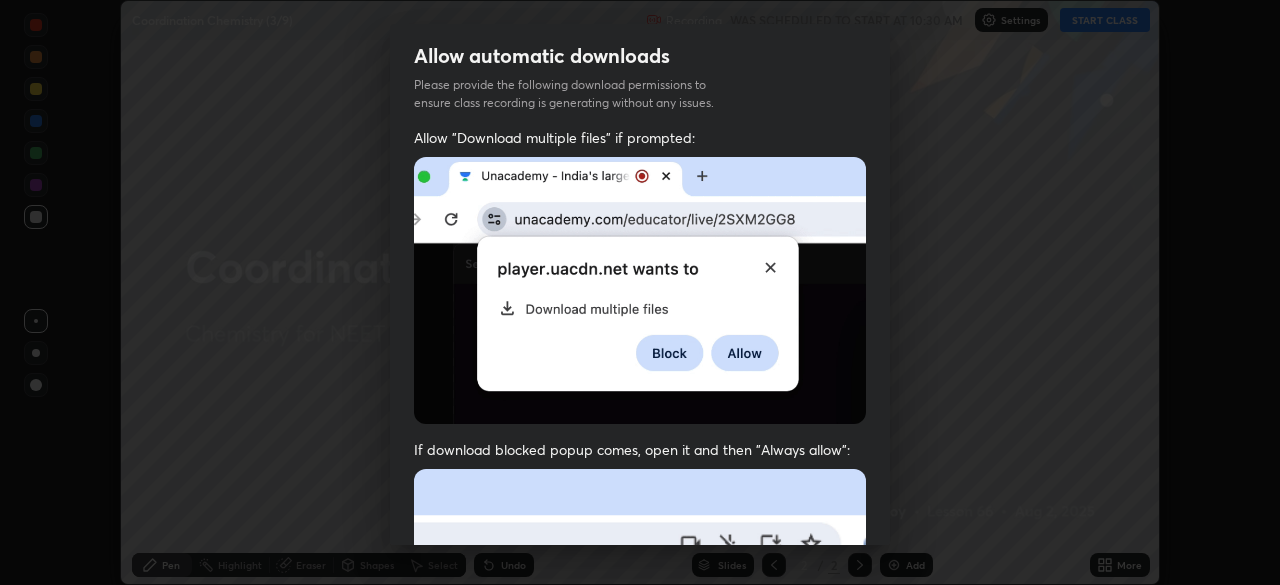 click at bounding box center [640, 687] 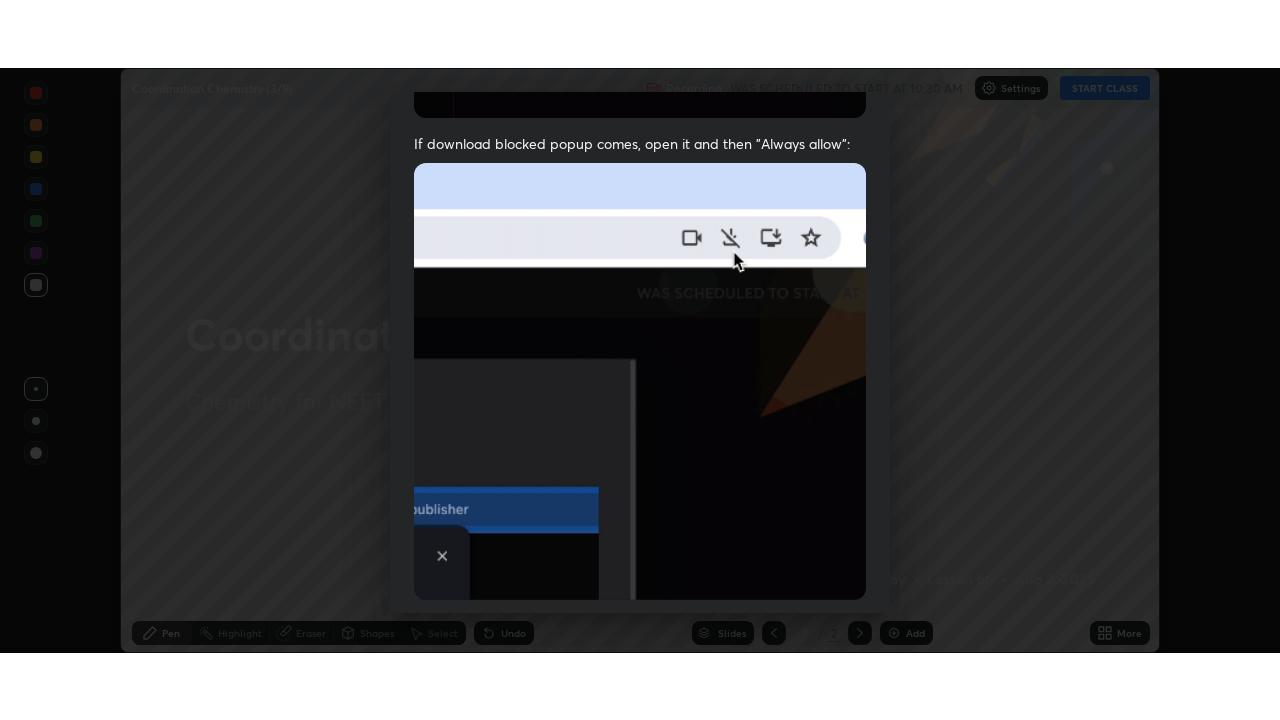 scroll, scrollTop: 479, scrollLeft: 0, axis: vertical 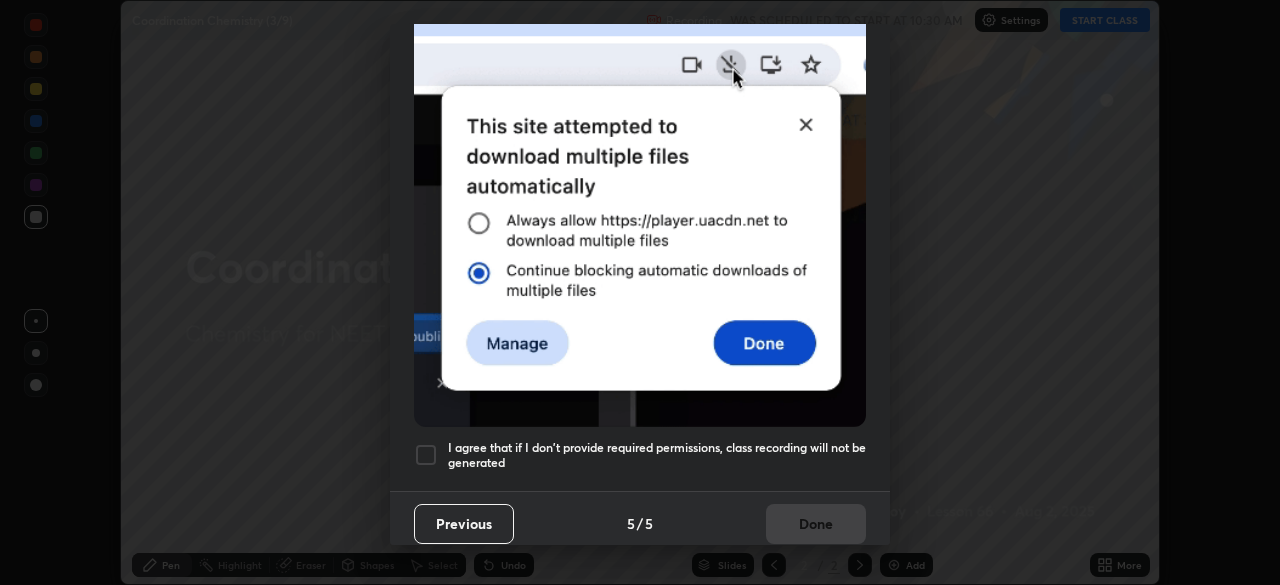 click at bounding box center [426, 455] 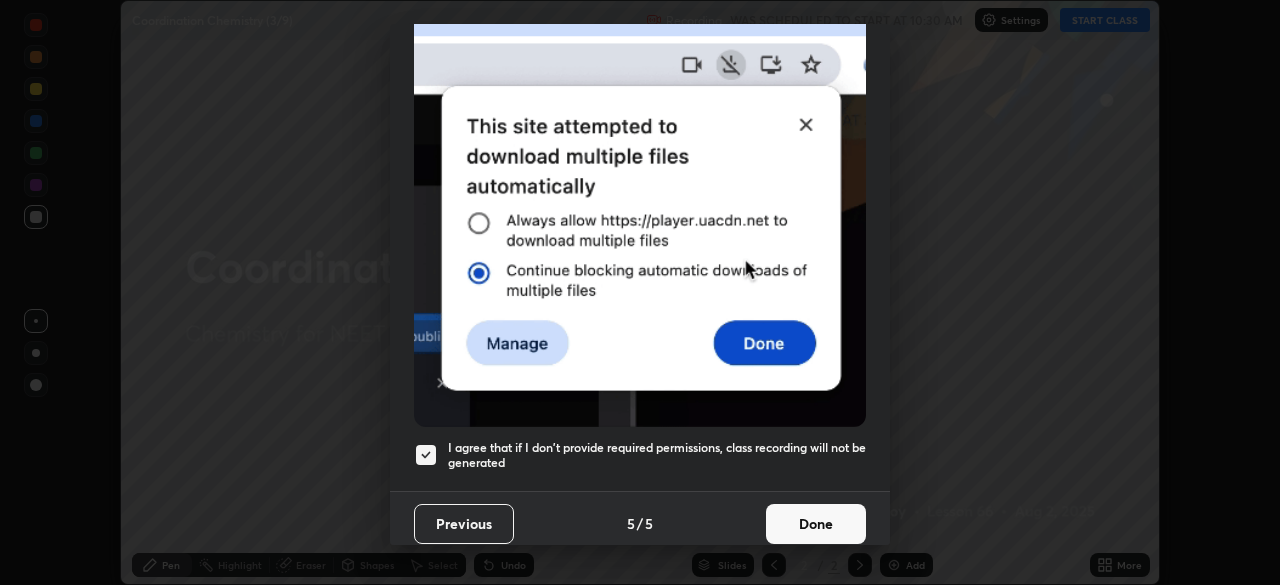 click on "Done" at bounding box center (816, 524) 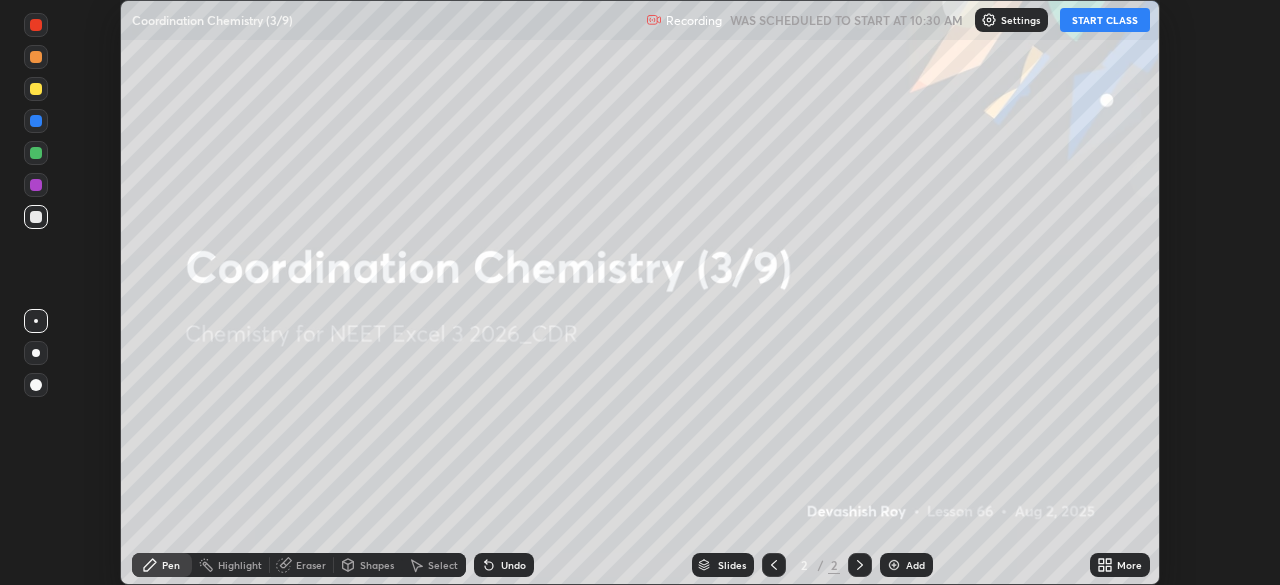 click on "More" at bounding box center [1129, 565] 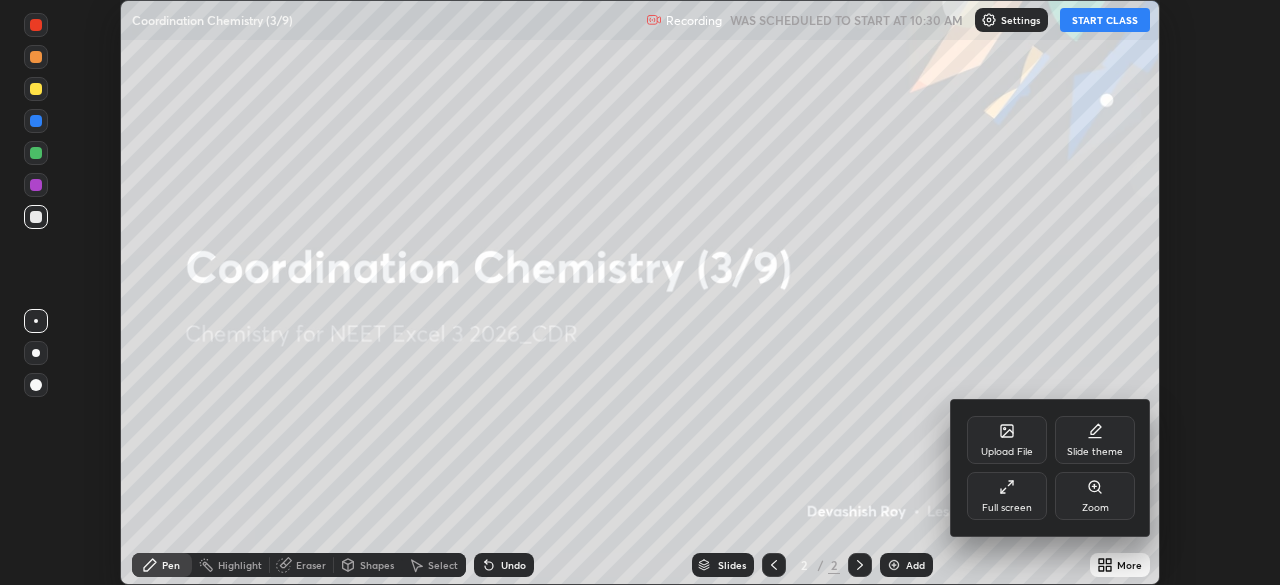 click on "Full screen" at bounding box center [1007, 496] 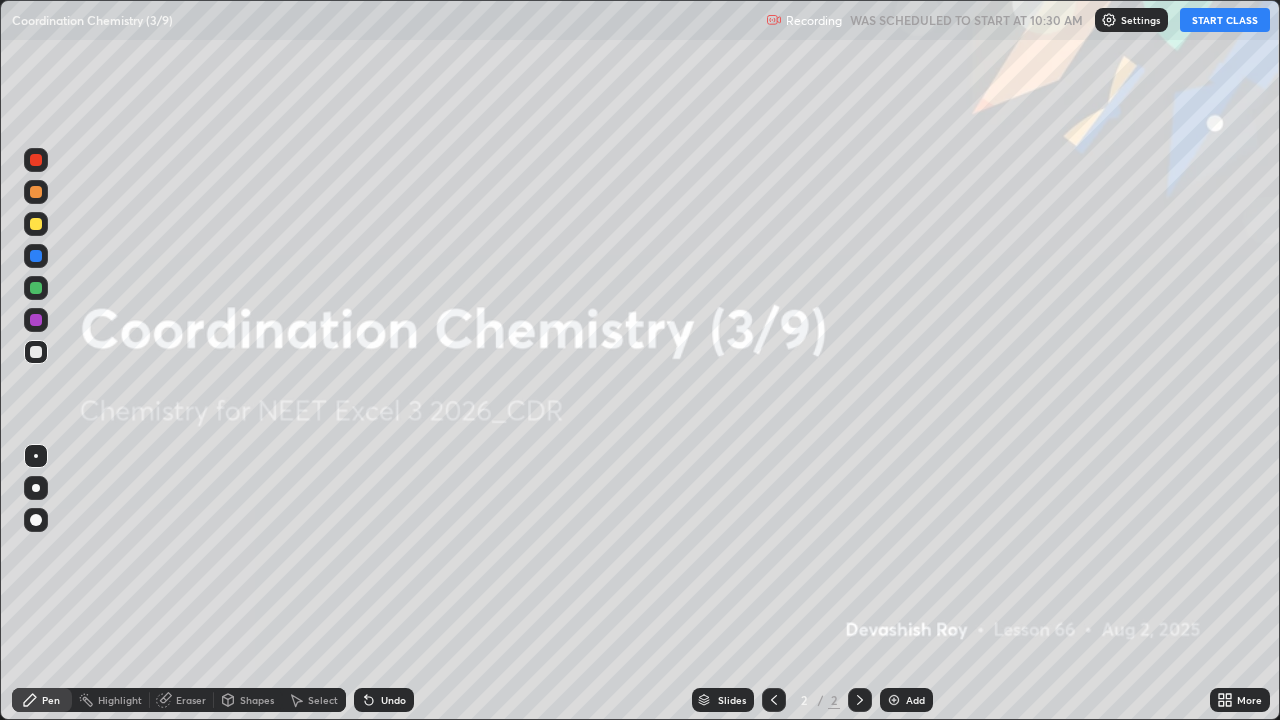scroll, scrollTop: 99280, scrollLeft: 98720, axis: both 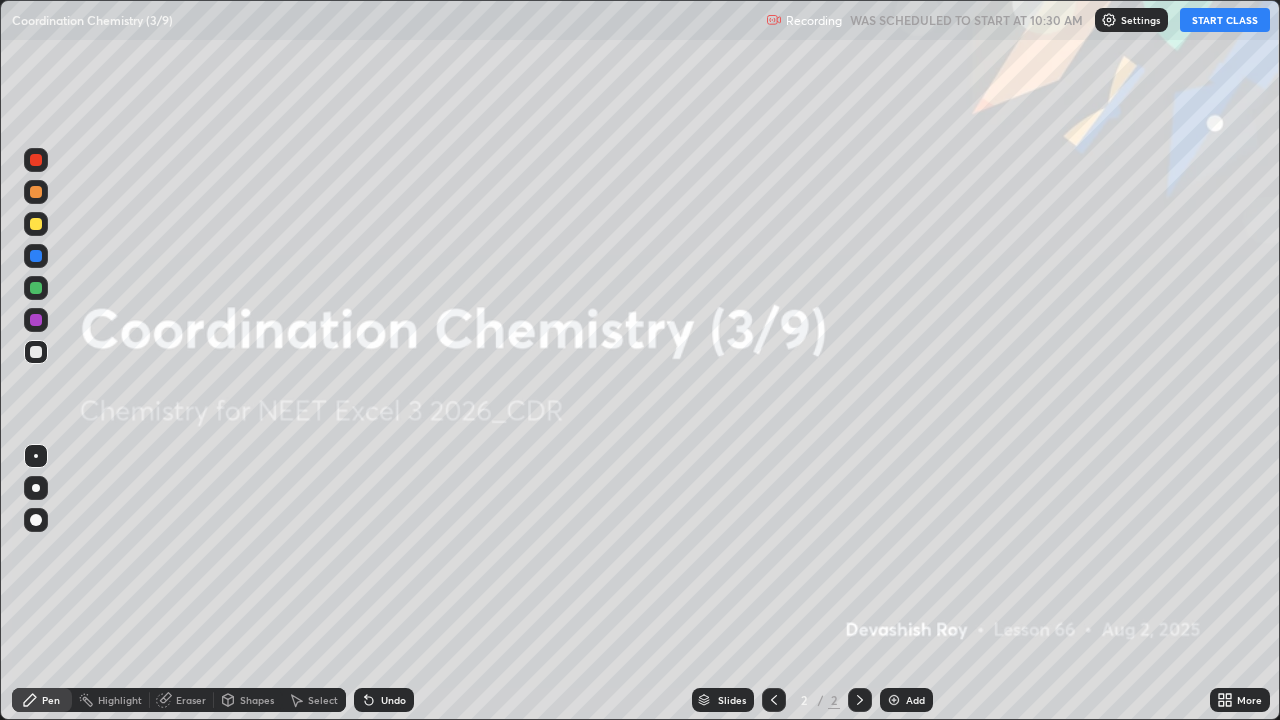 click on "START CLASS" at bounding box center [1225, 20] 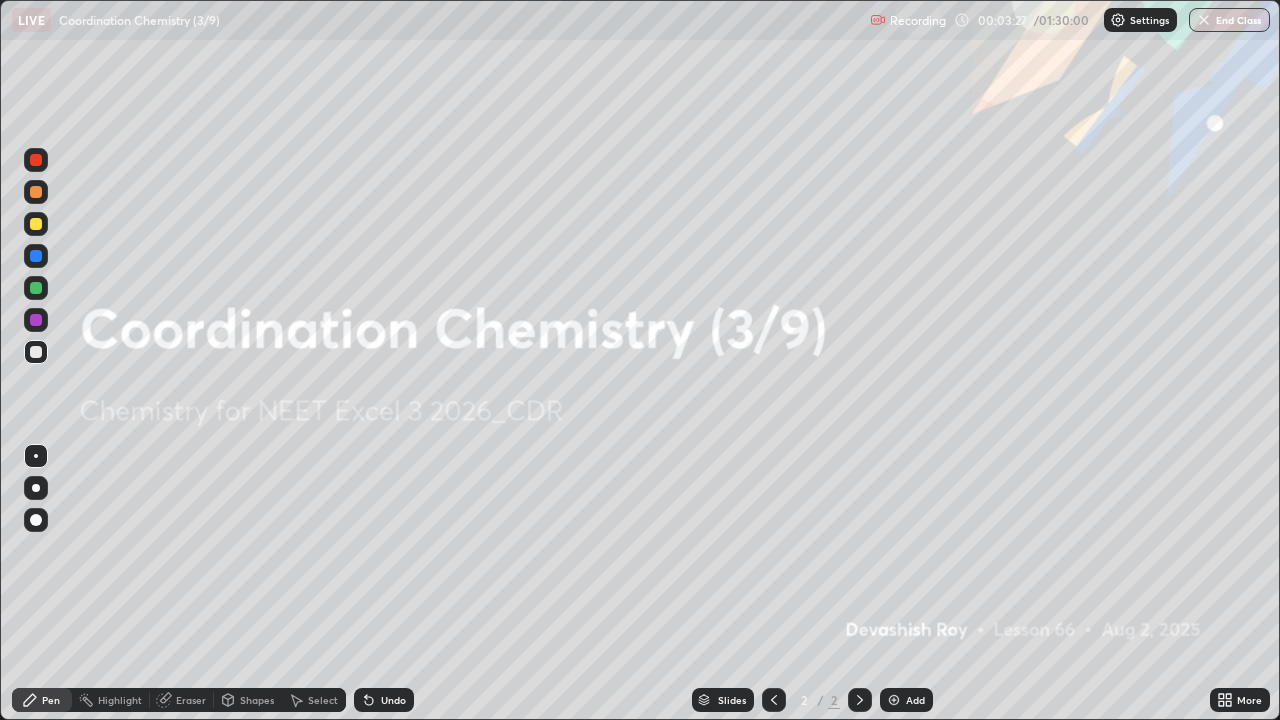 click on "Add" at bounding box center [906, 700] 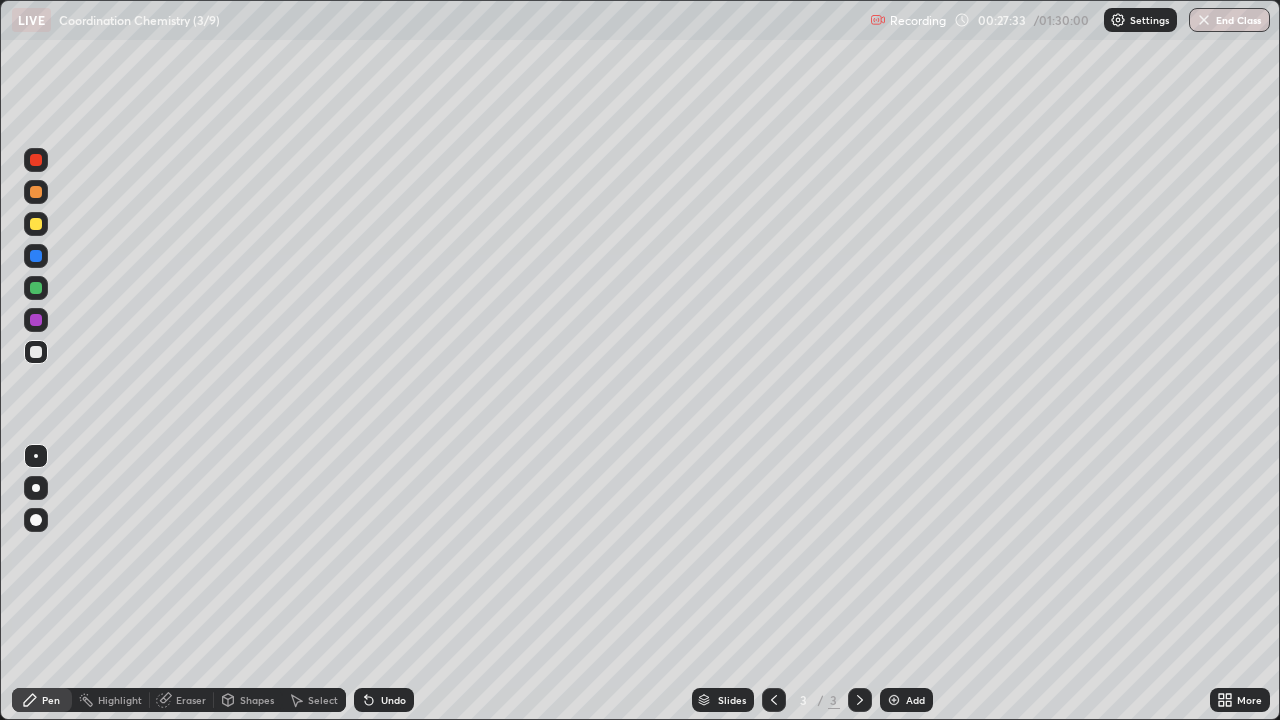 click on "Shapes" at bounding box center [248, 700] 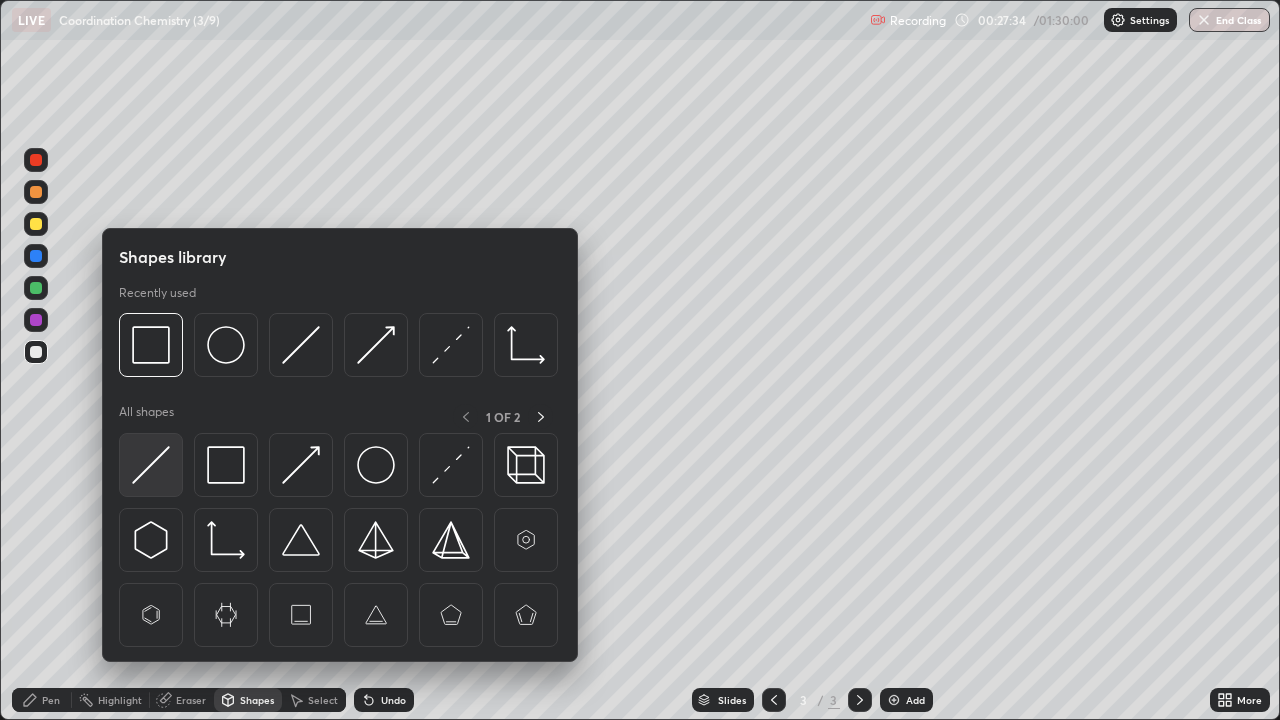 click at bounding box center (151, 465) 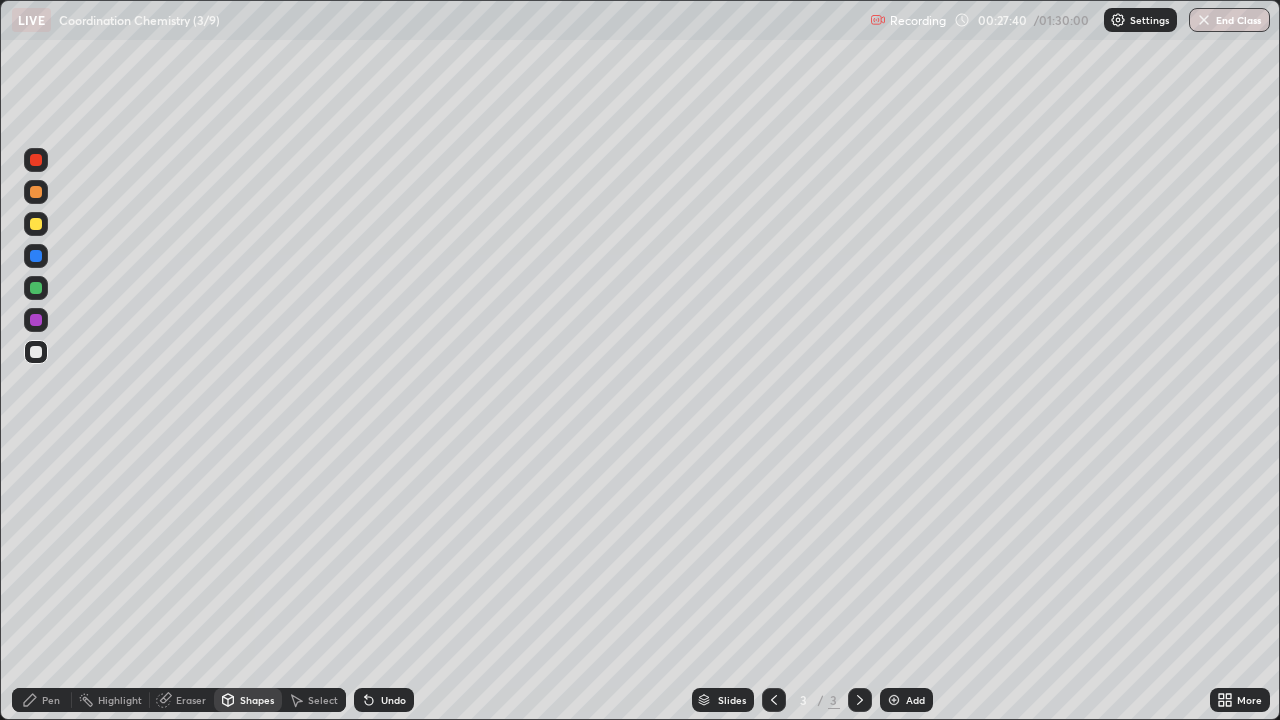 click 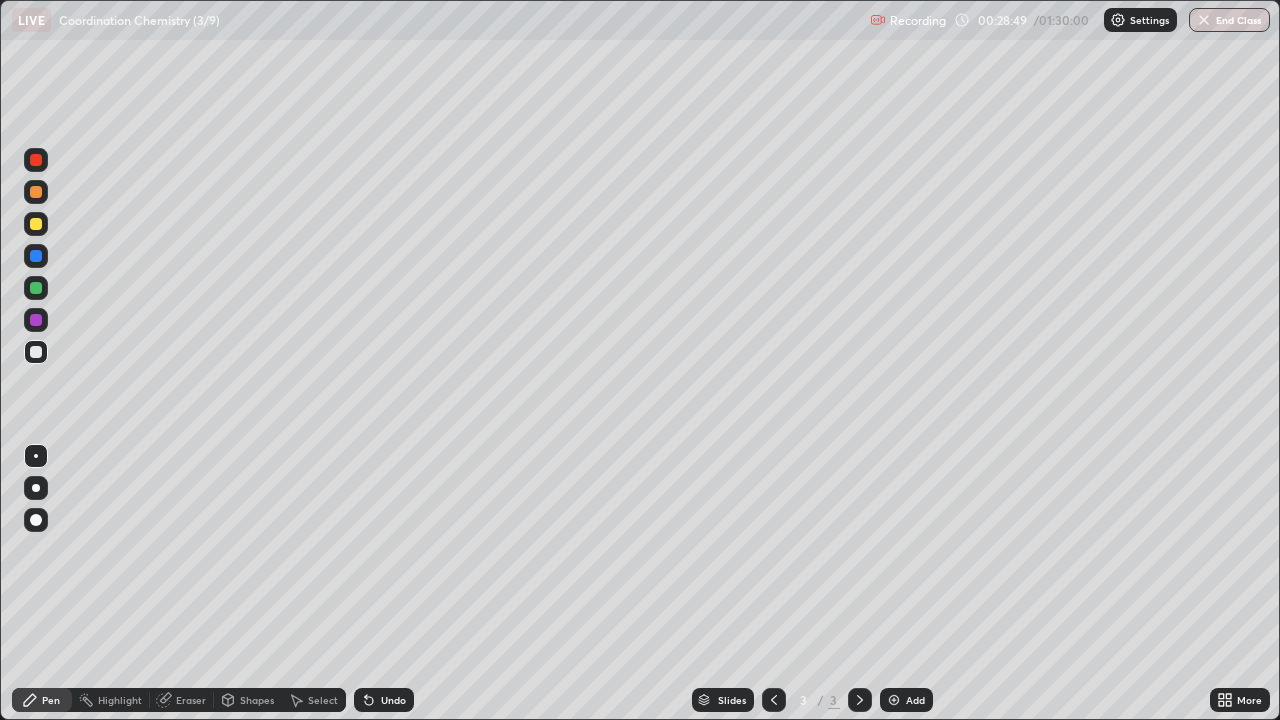 click on "Eraser" at bounding box center (191, 700) 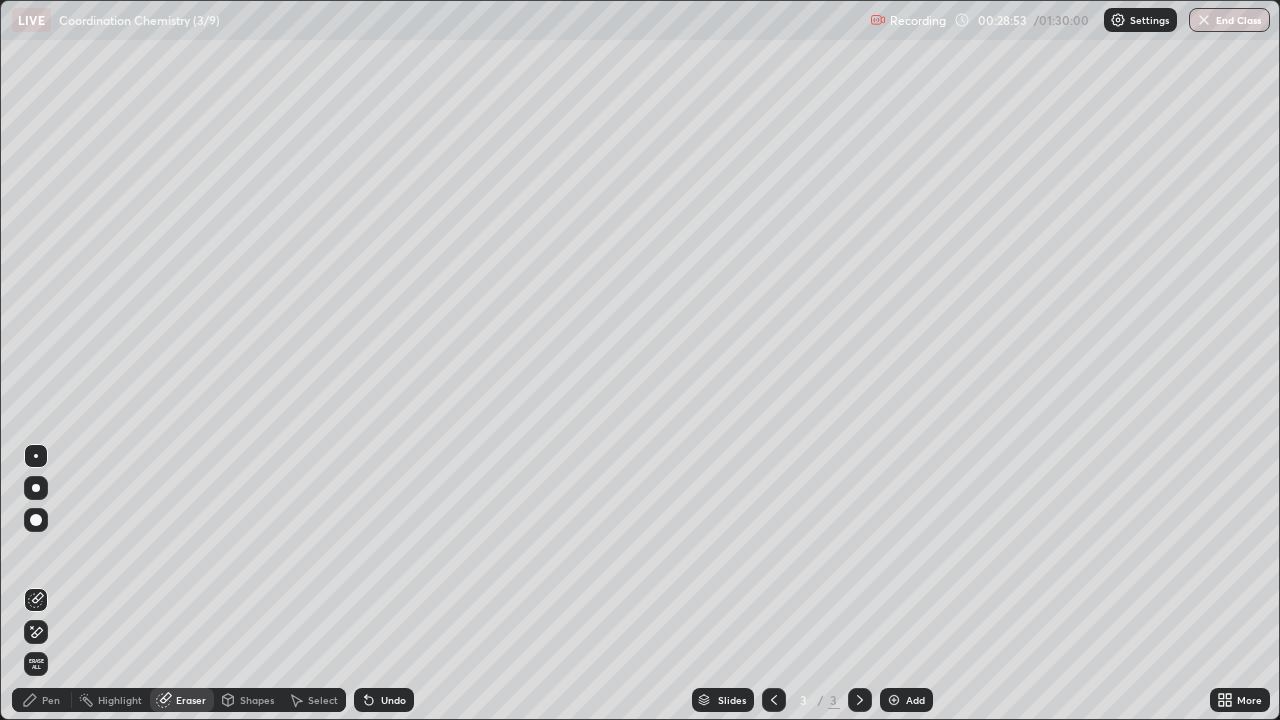 click on "Pen" at bounding box center (51, 700) 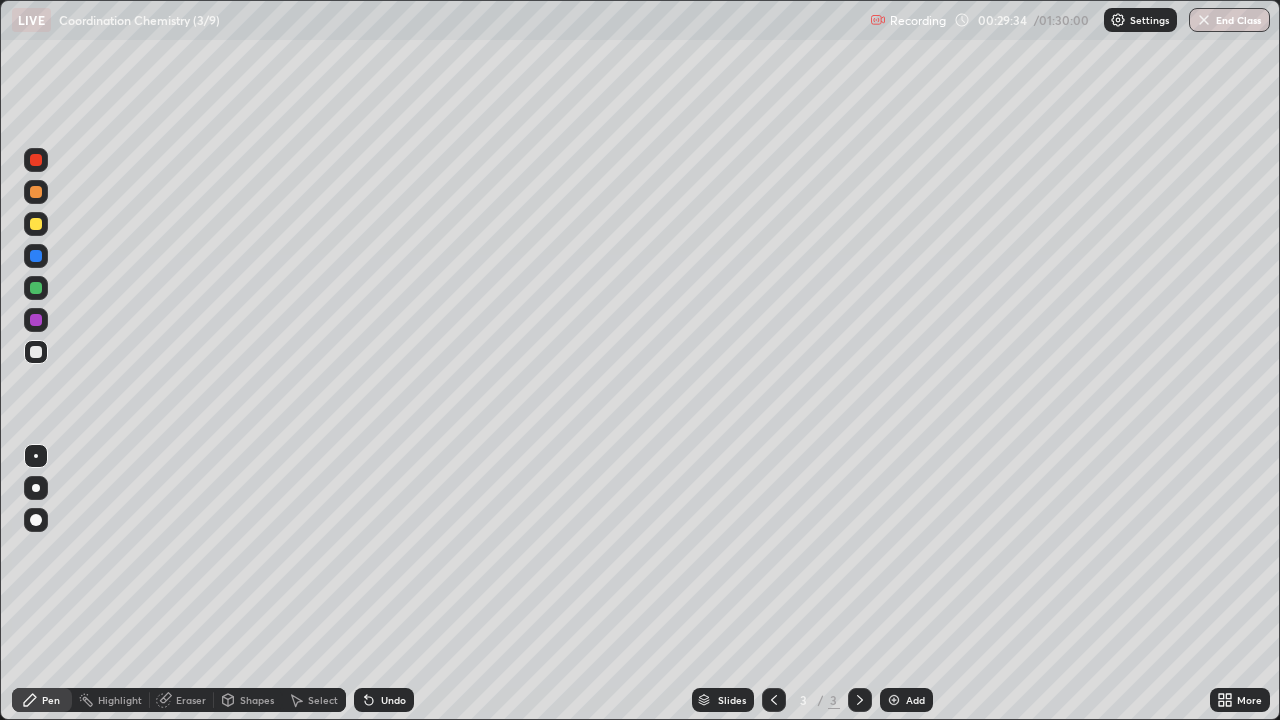click on "Eraser" at bounding box center (191, 700) 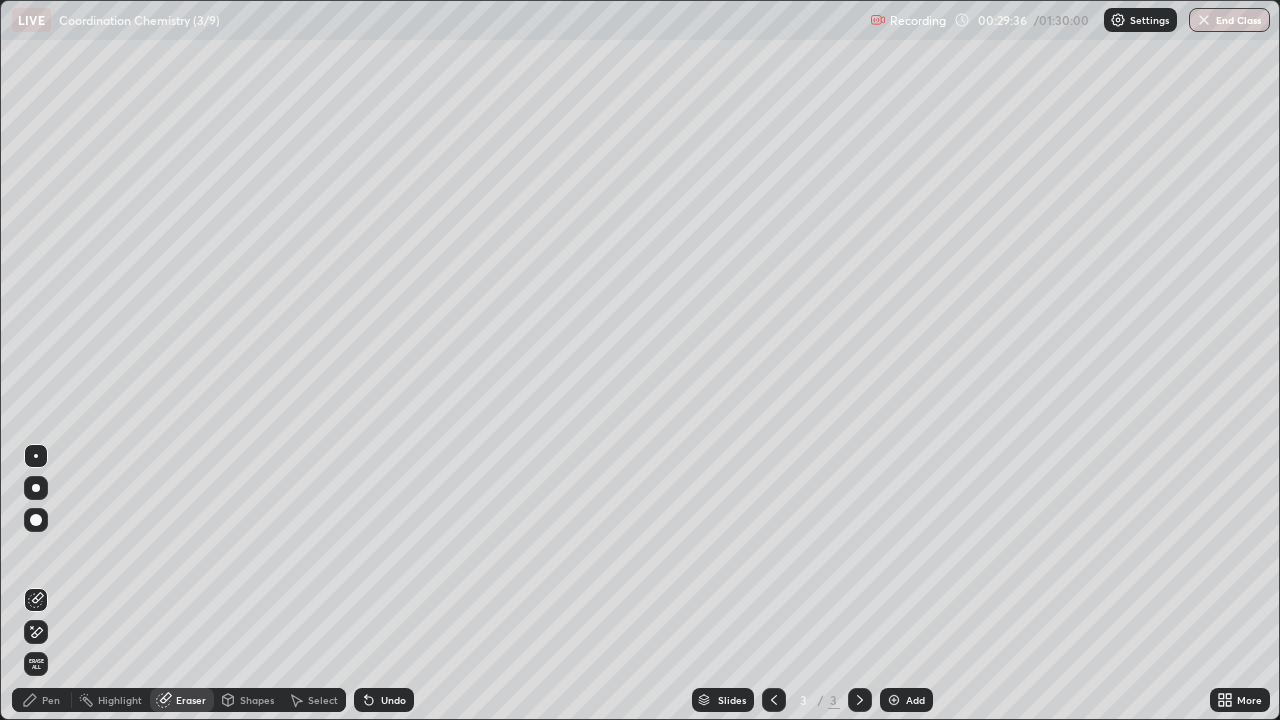 click on "Pen" at bounding box center (51, 700) 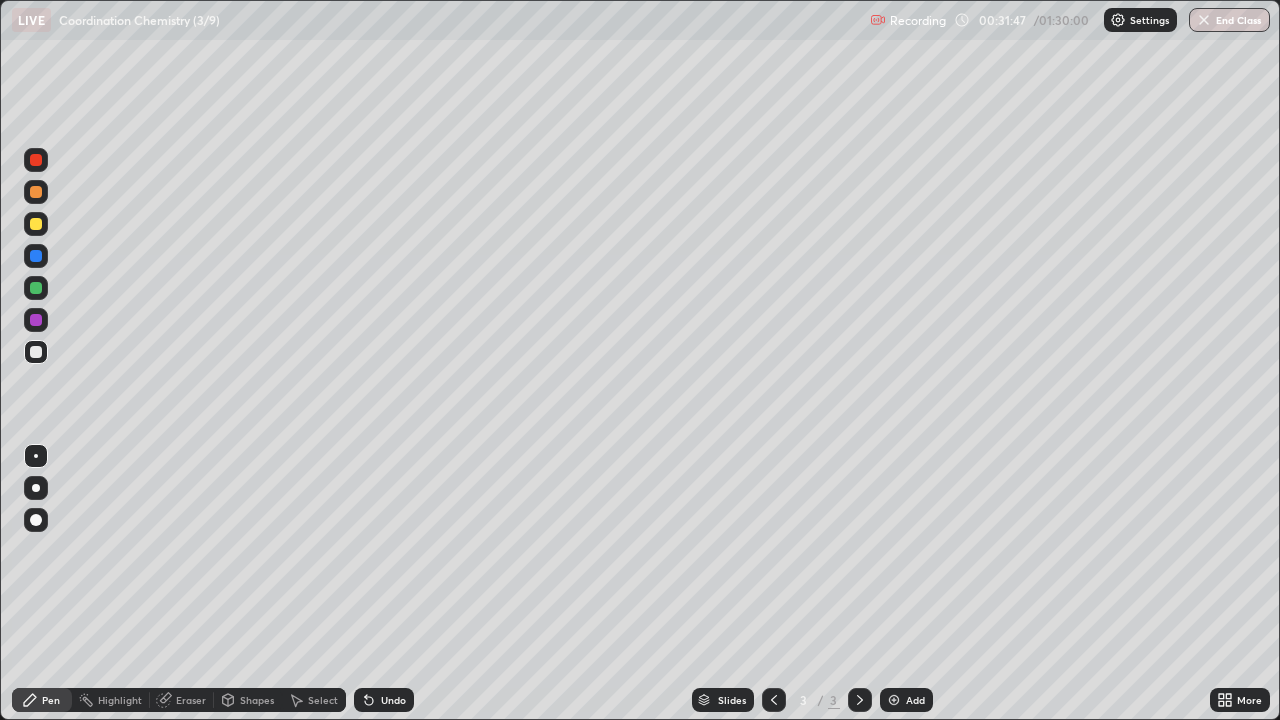 click on "Eraser" at bounding box center [182, 700] 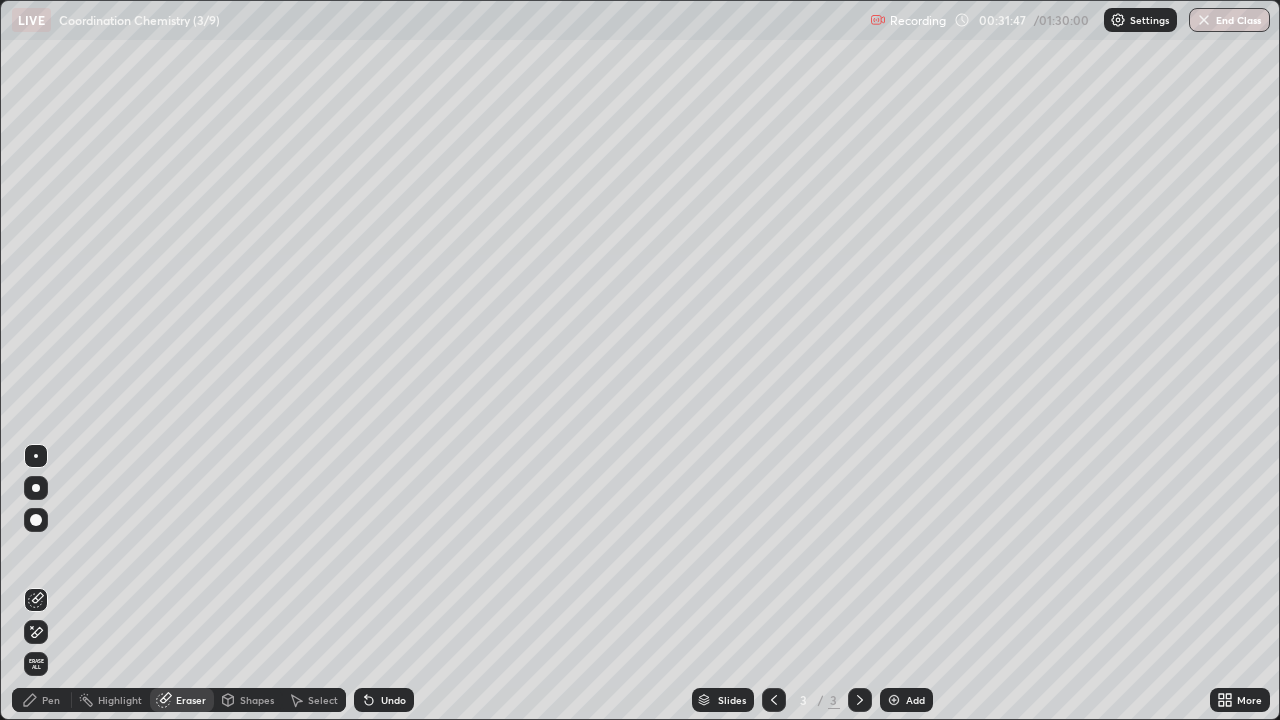 click on "Shapes" at bounding box center [248, 700] 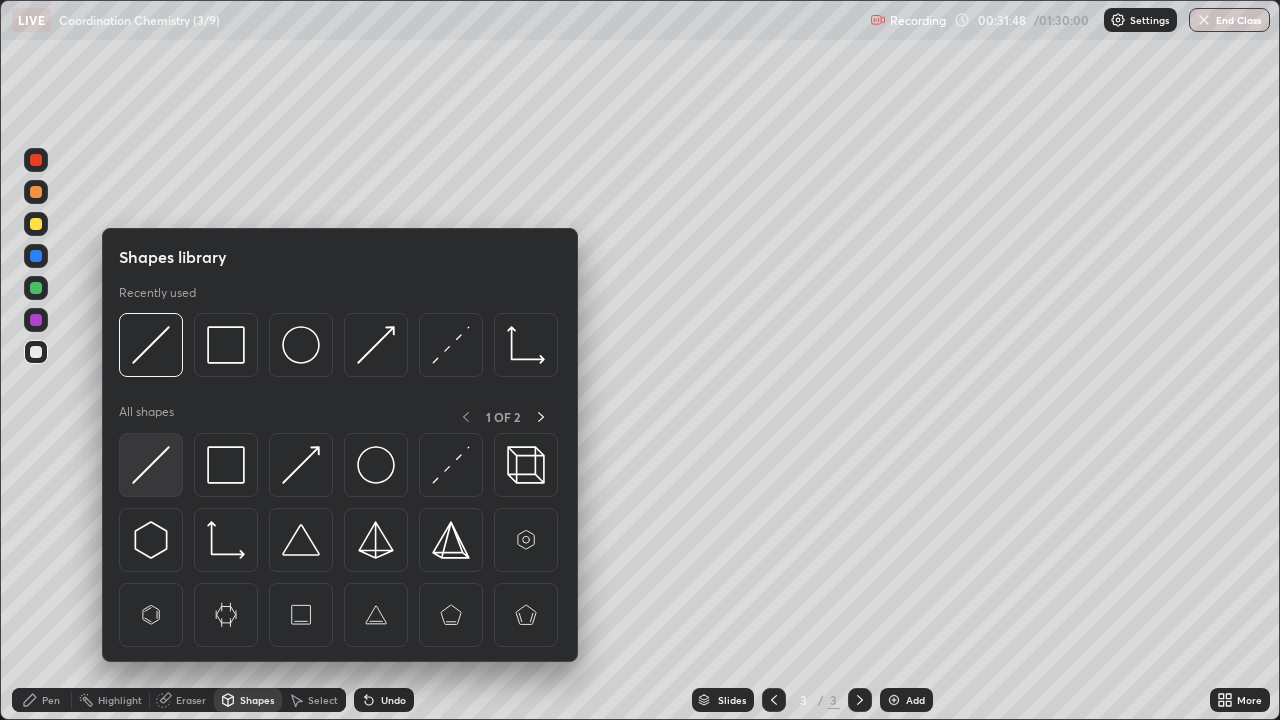 click at bounding box center (151, 465) 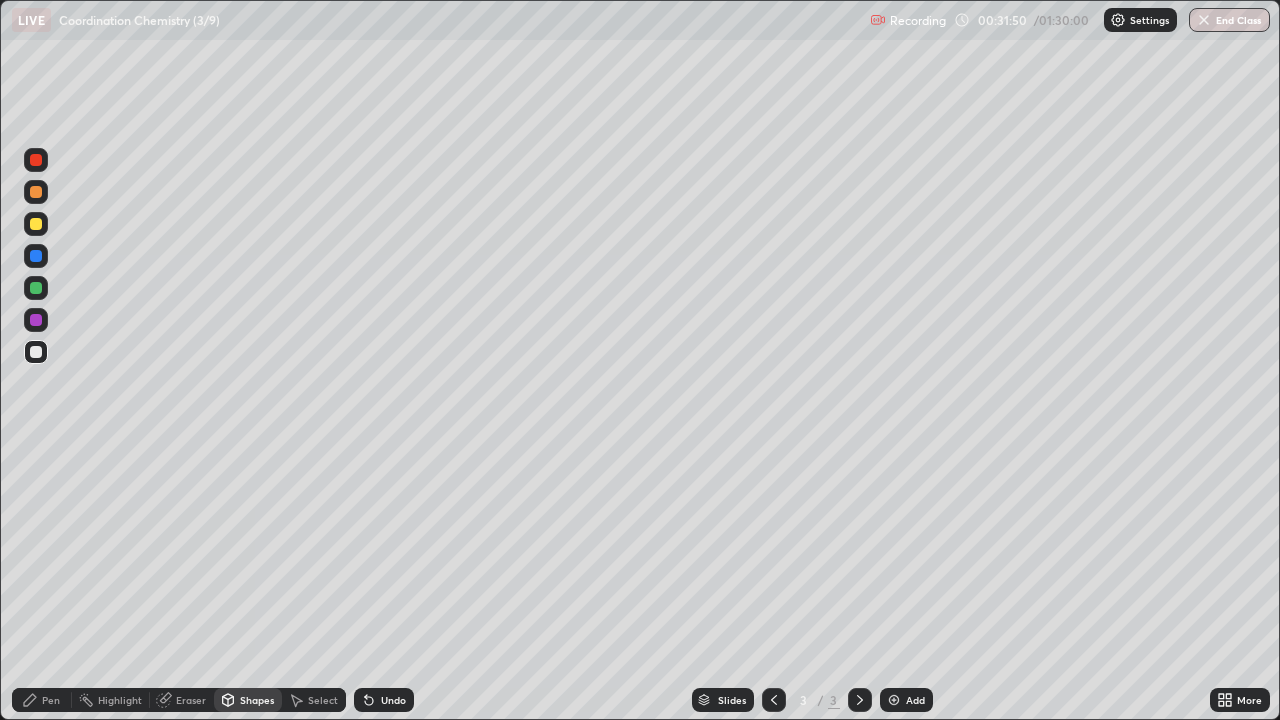 click on "Pen" at bounding box center [42, 700] 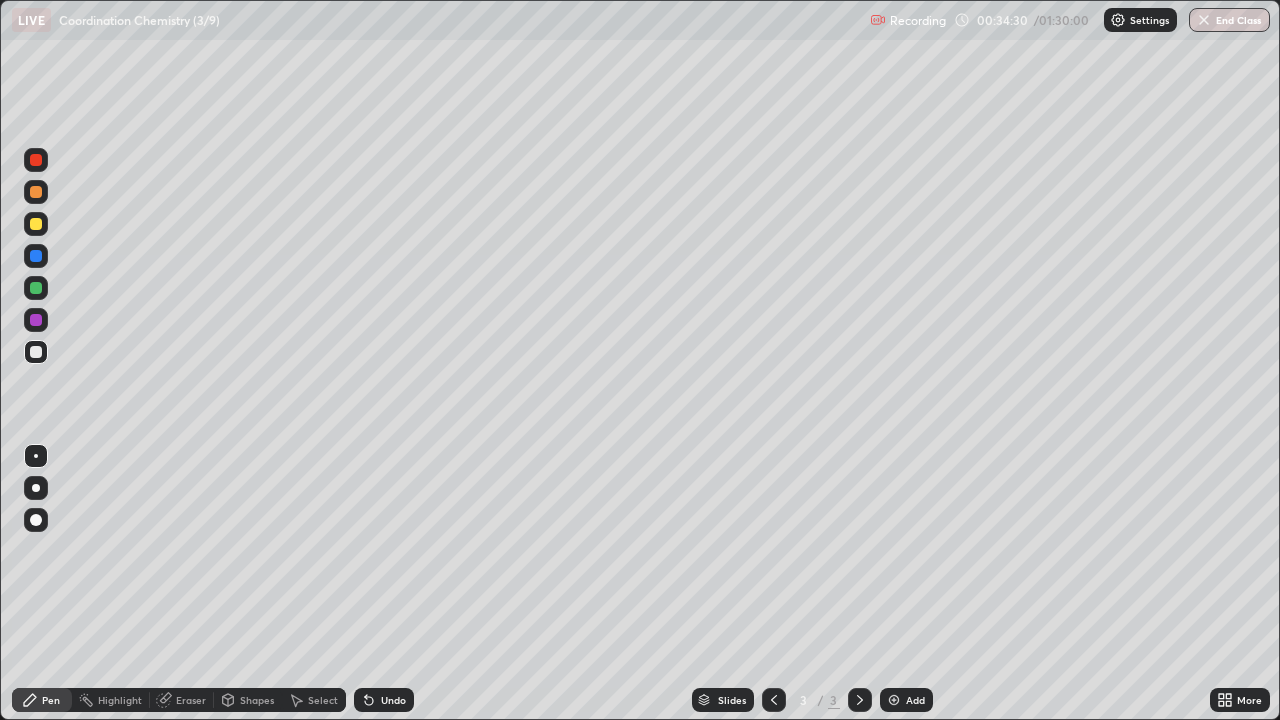 click on "Eraser" at bounding box center [191, 700] 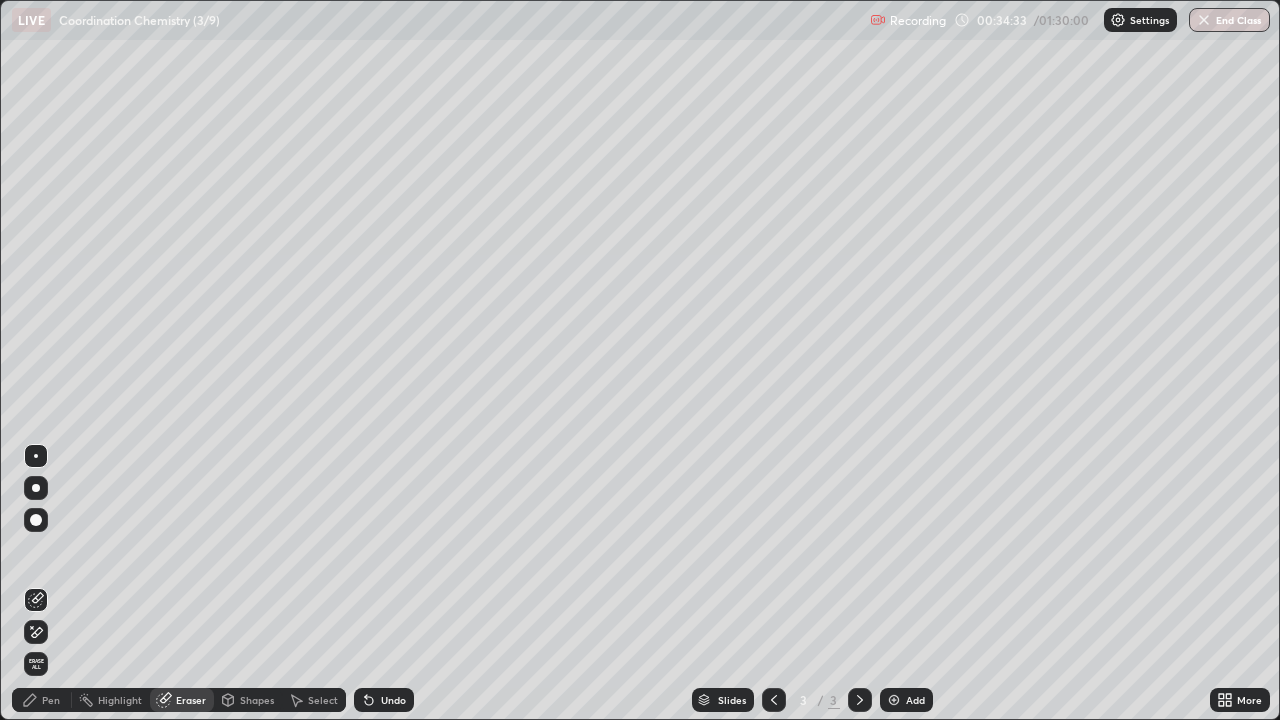 click on "Pen" at bounding box center [51, 700] 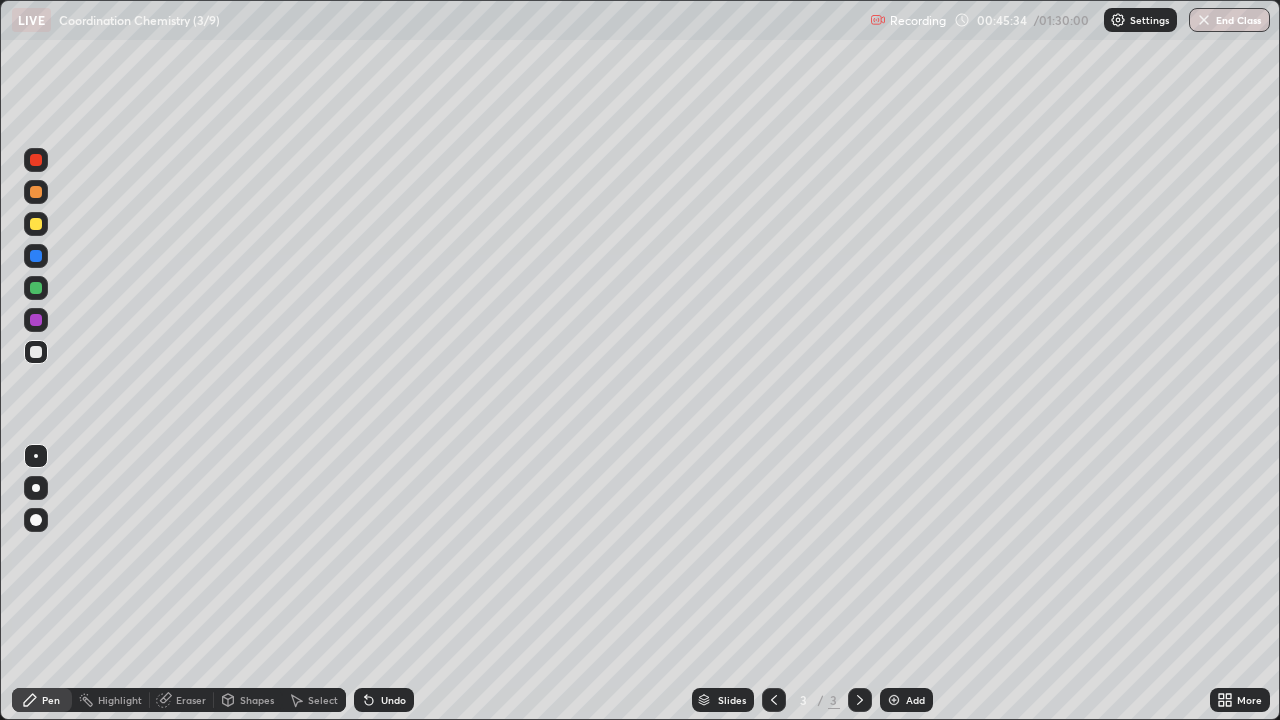 click at bounding box center [894, 700] 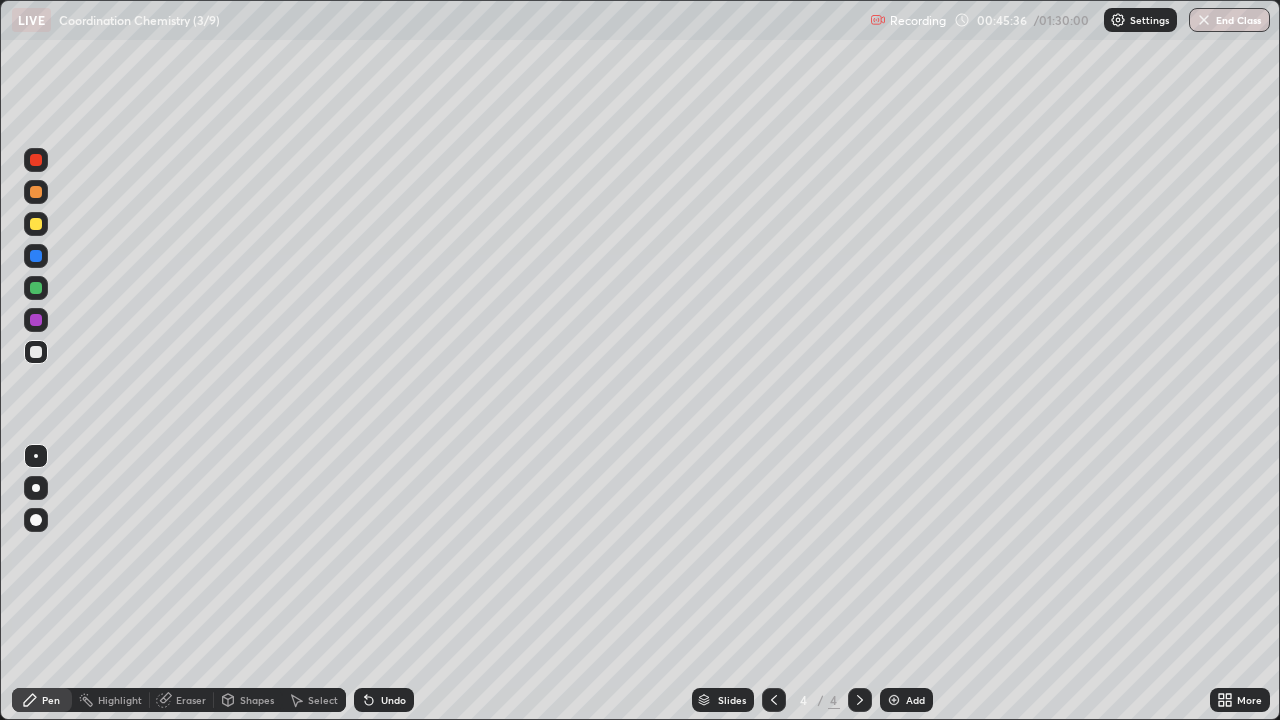 click at bounding box center [774, 700] 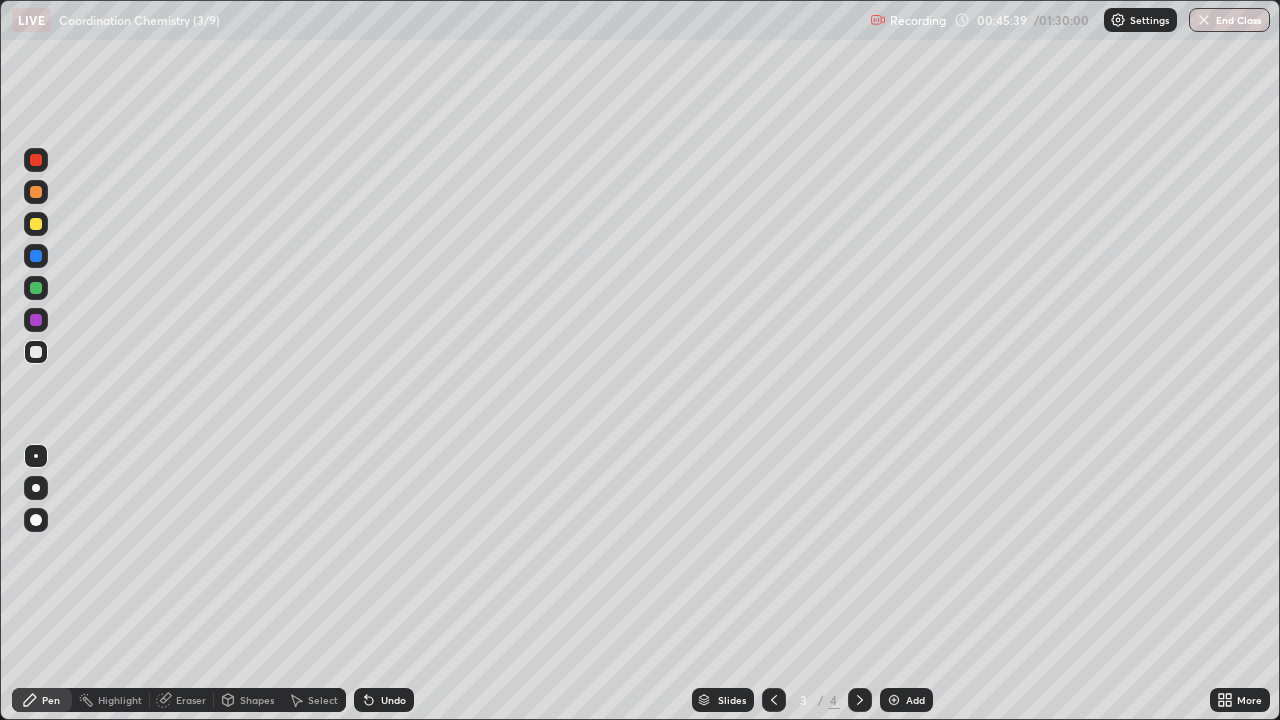 click 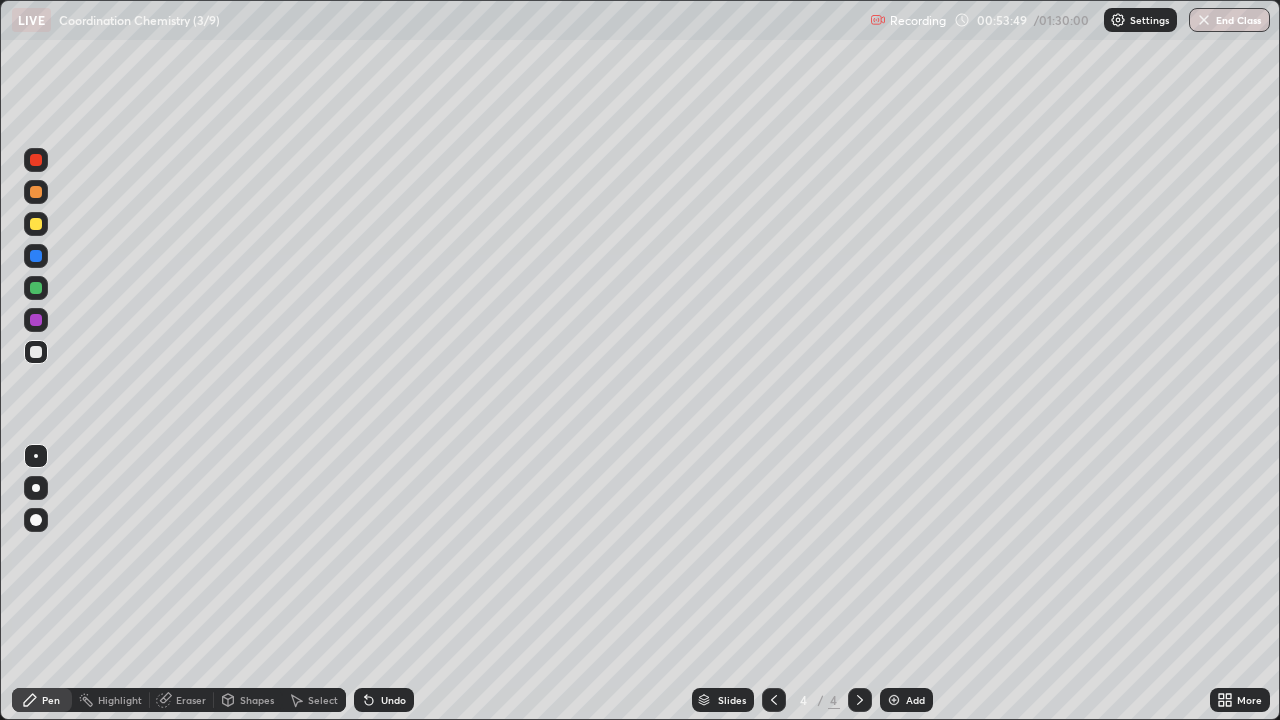 click on "Undo" at bounding box center (384, 700) 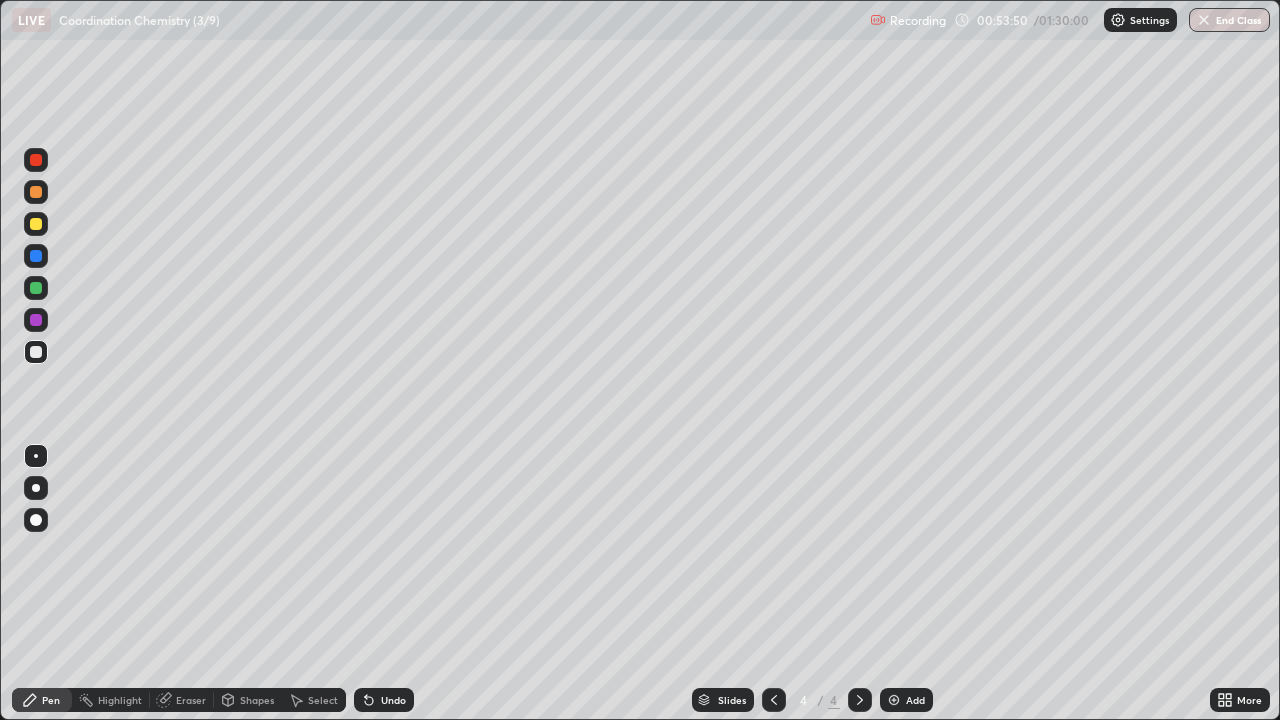click on "Undo" at bounding box center [384, 700] 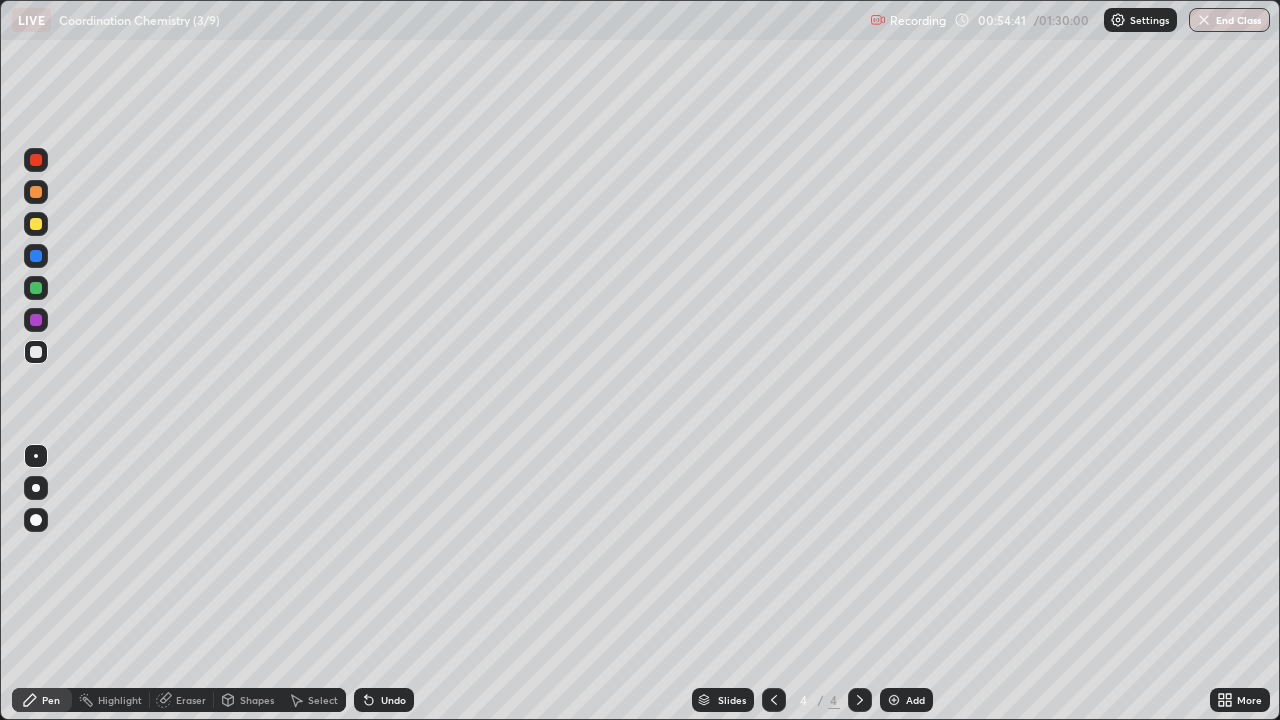 click on "Undo" at bounding box center [393, 700] 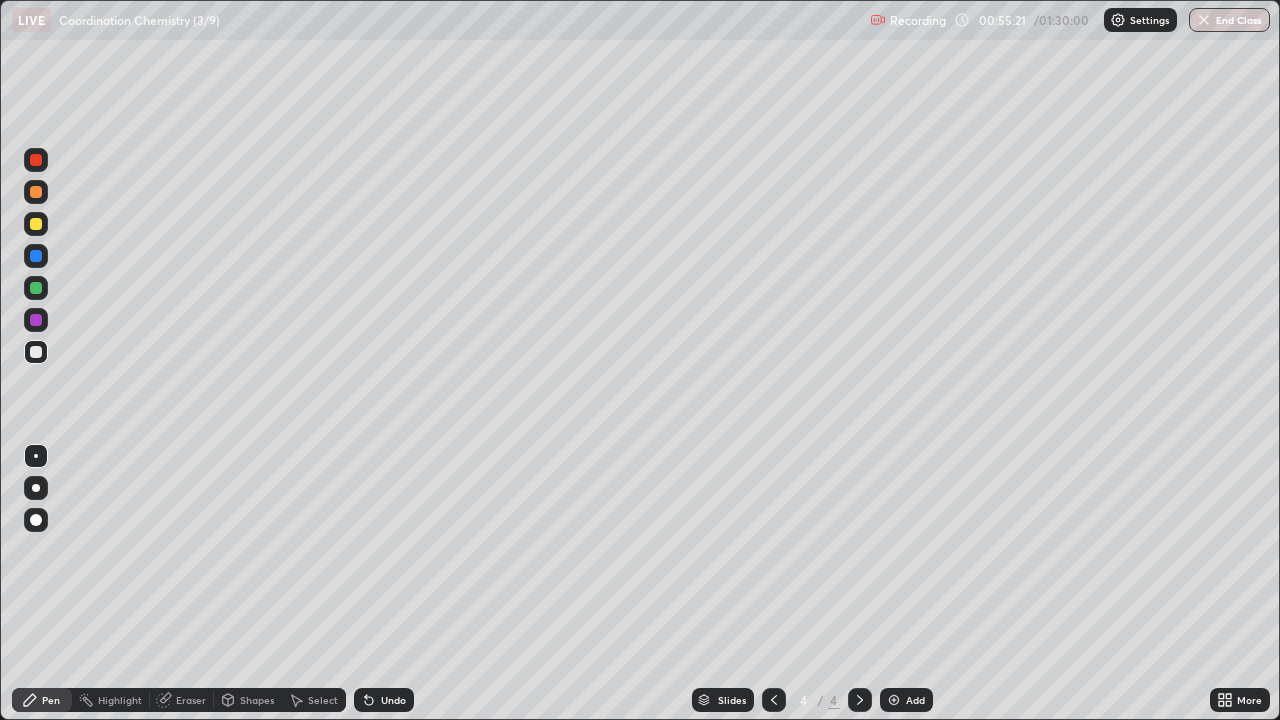 click 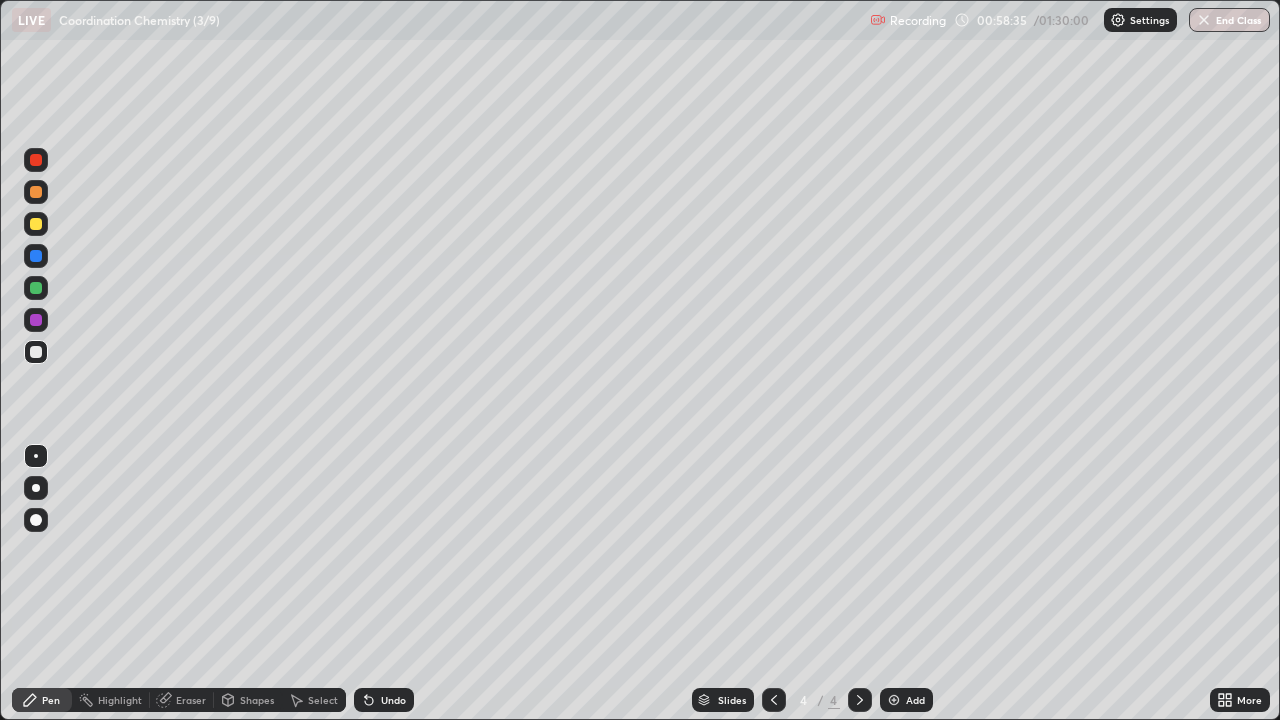 click on "Shapes" at bounding box center [257, 700] 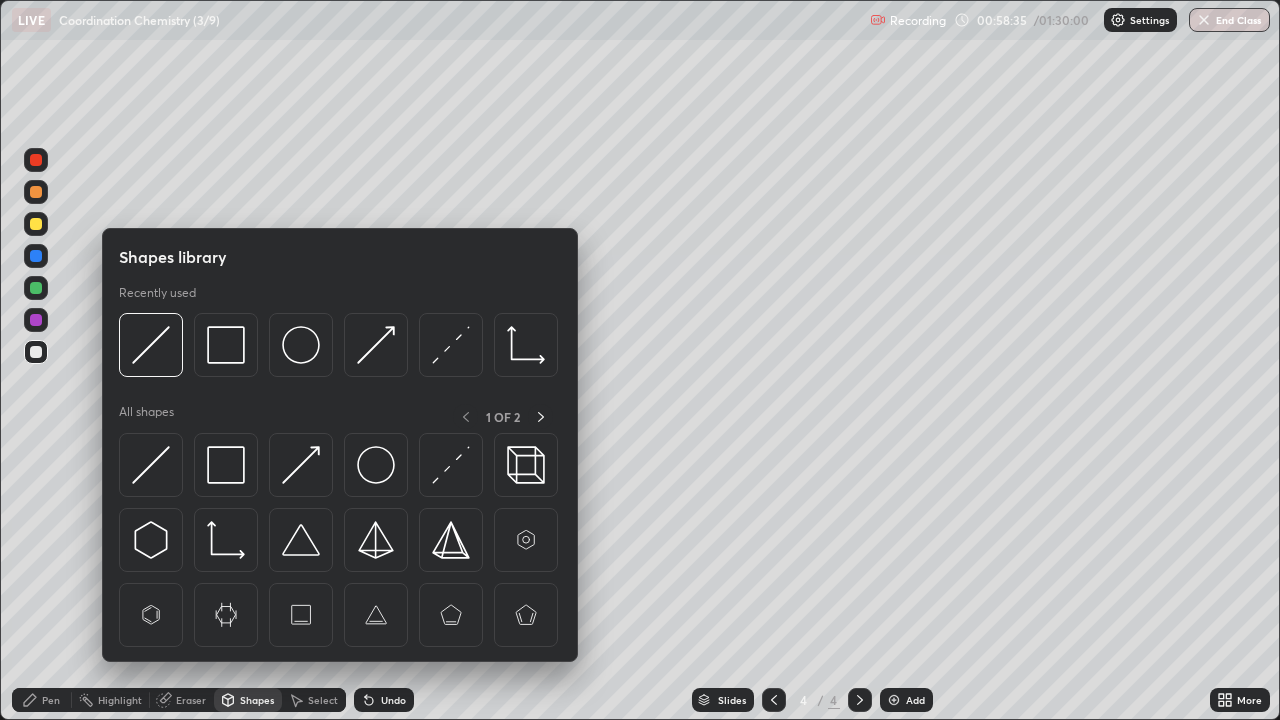 click on "Select" at bounding box center [314, 700] 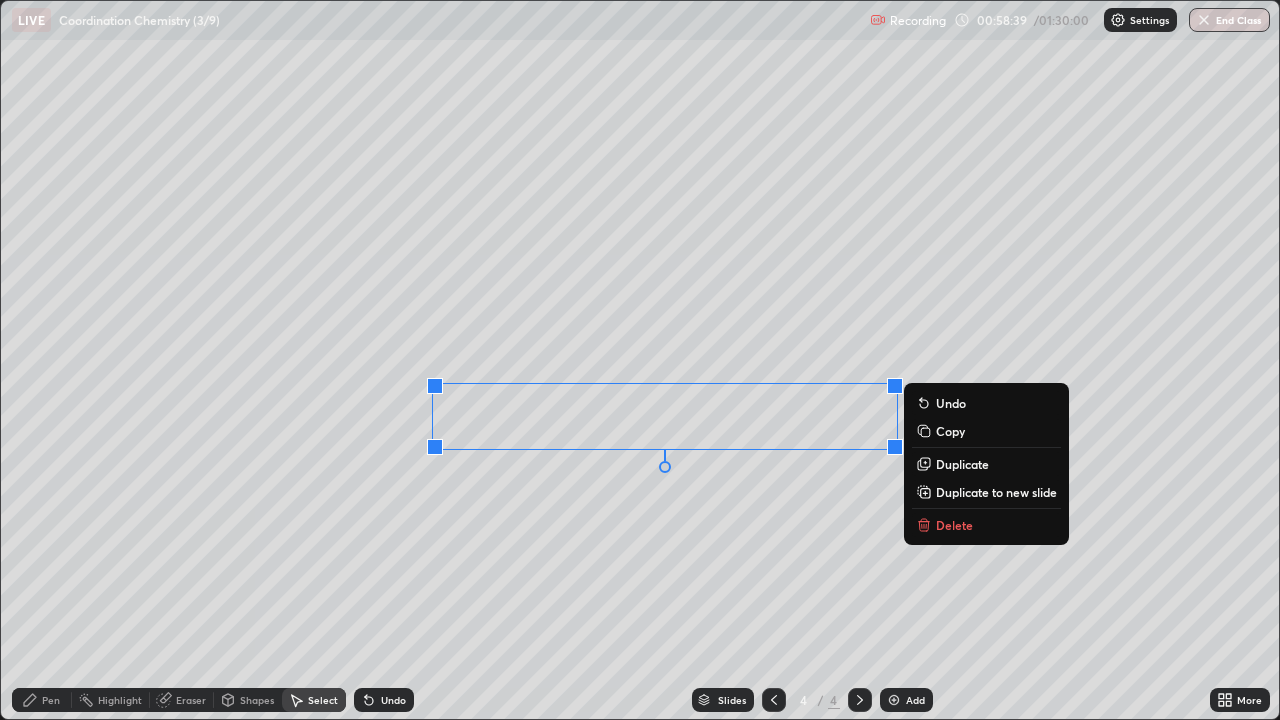 click on "0 ° Undo Copy Duplicate Duplicate to new slide Delete" at bounding box center [640, 360] 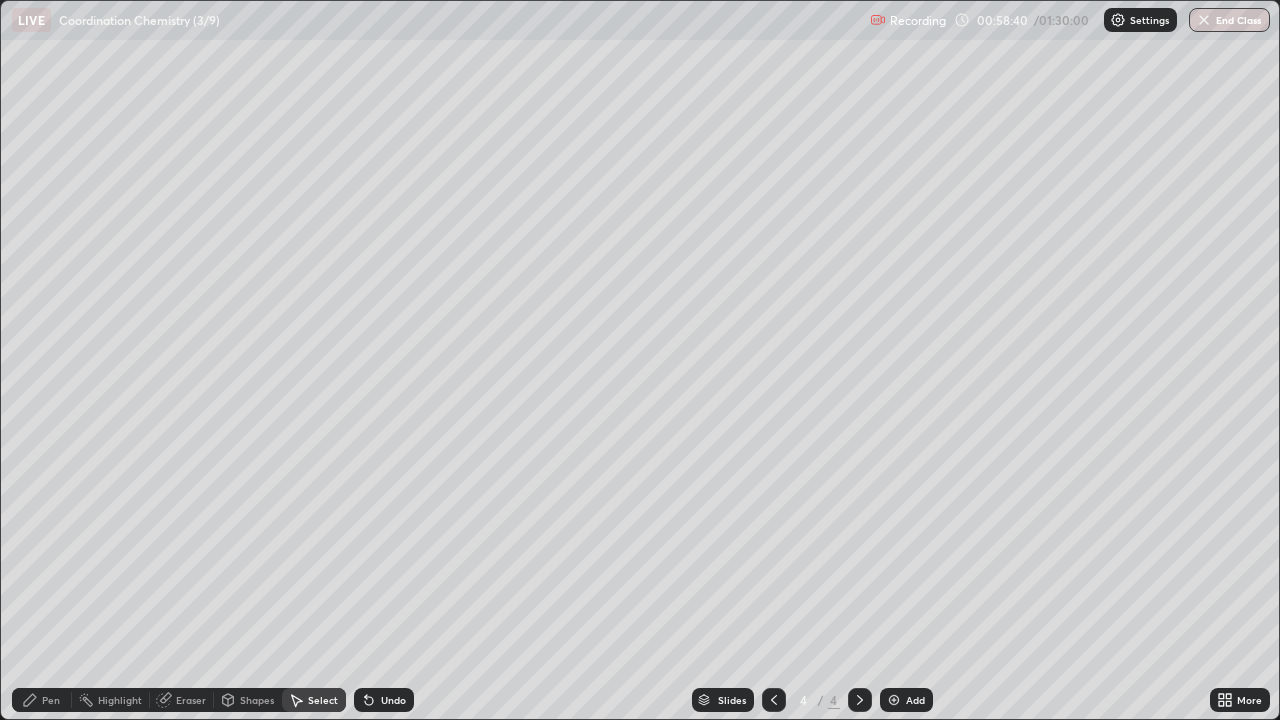 click on "Pen" at bounding box center [42, 700] 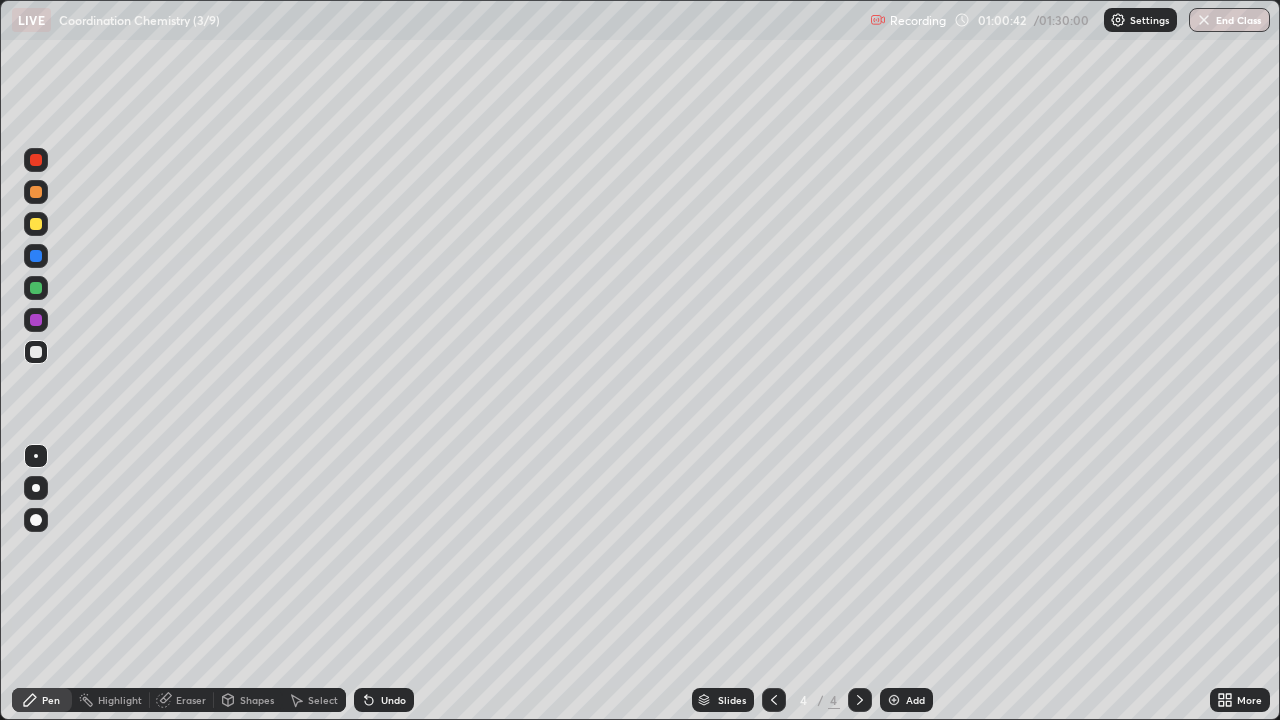 click at bounding box center [894, 700] 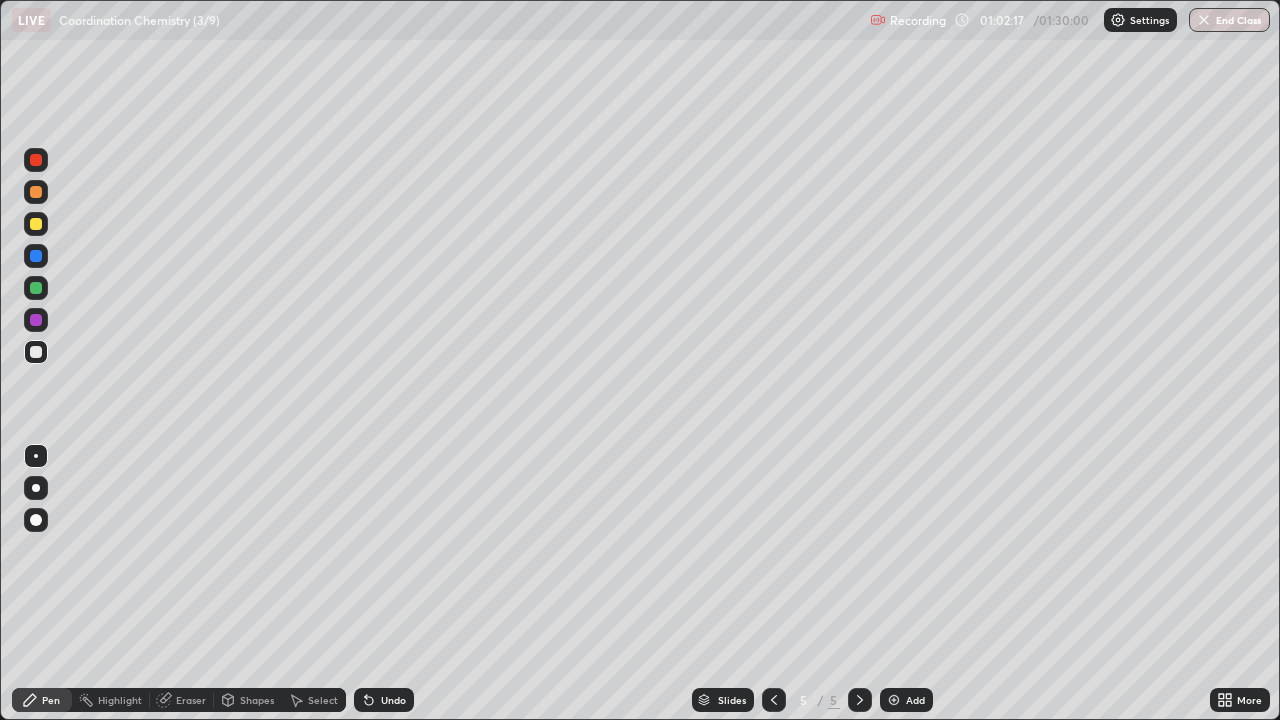 click on "Undo" at bounding box center (380, 700) 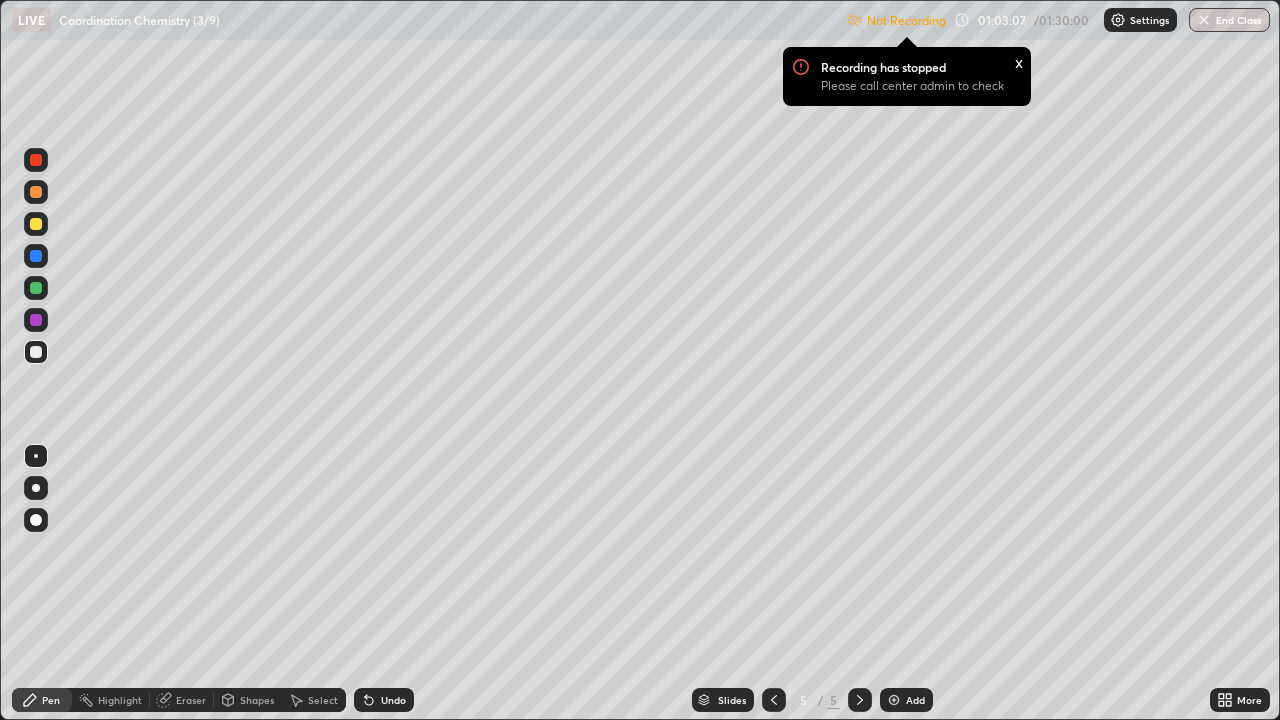 click on "Settings" at bounding box center [1149, 20] 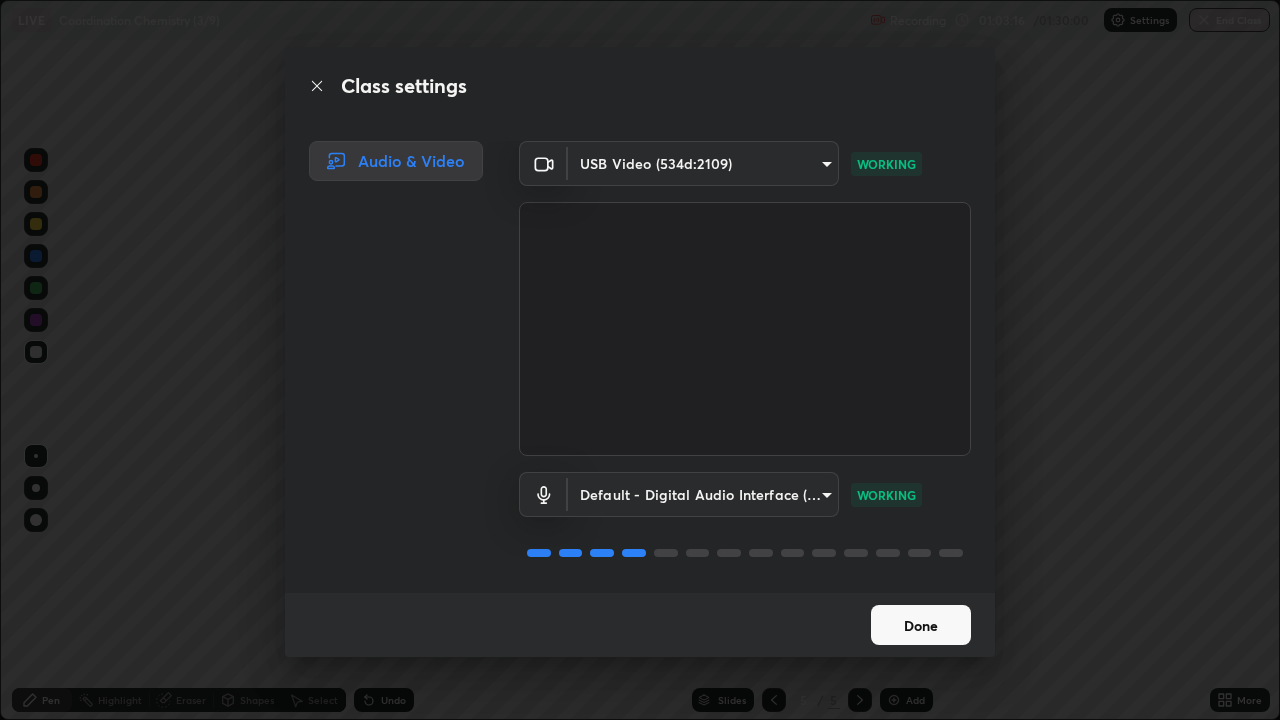 click on "Done" at bounding box center (921, 625) 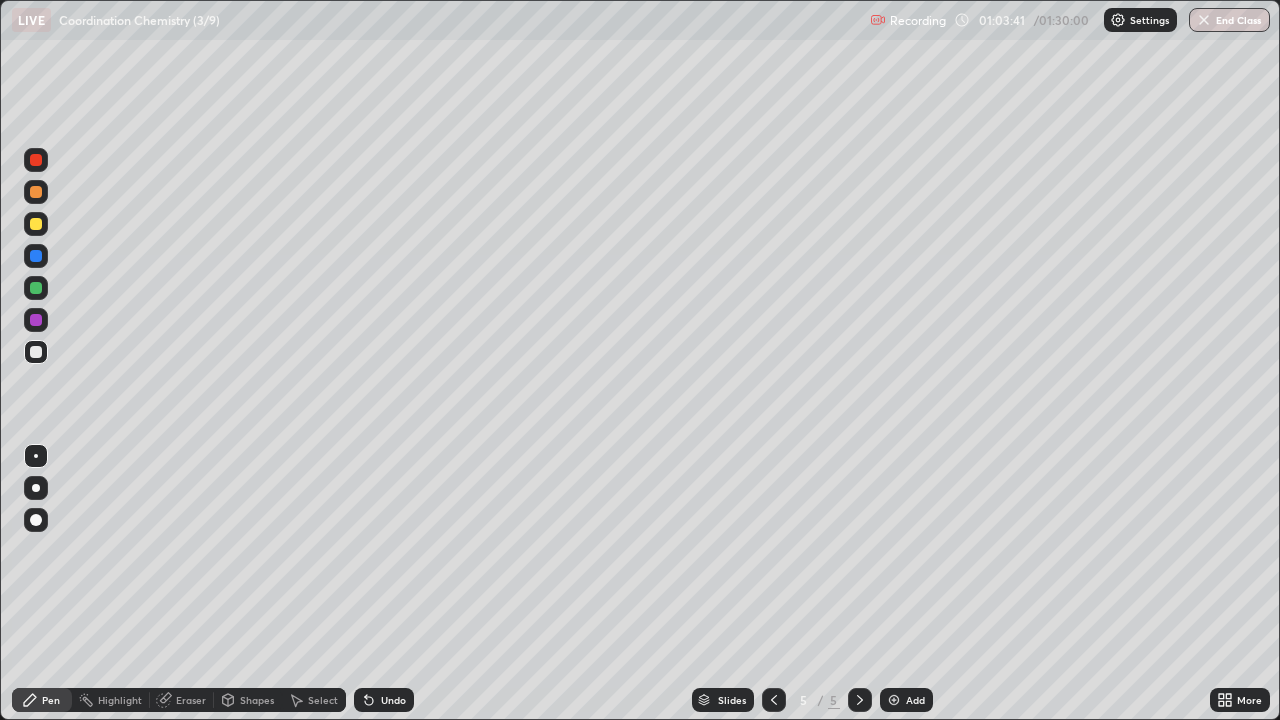 click on "Undo" at bounding box center [393, 700] 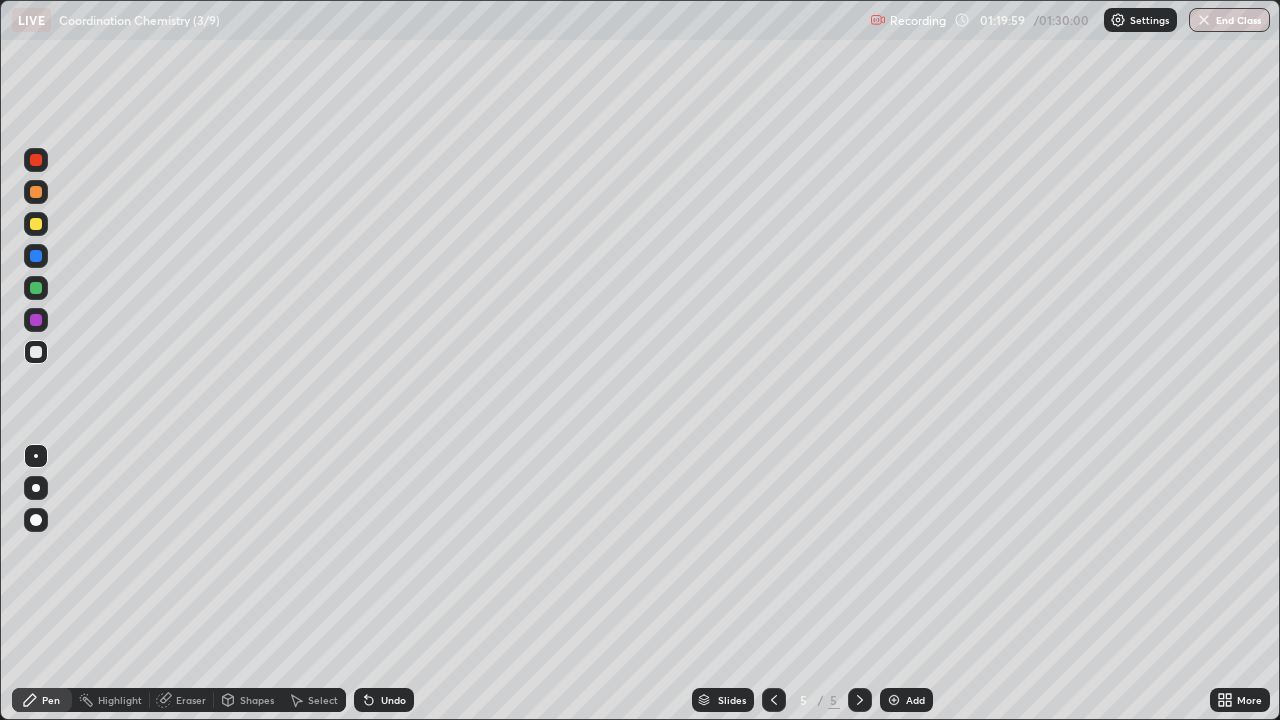 click on "End Class" at bounding box center [1229, 20] 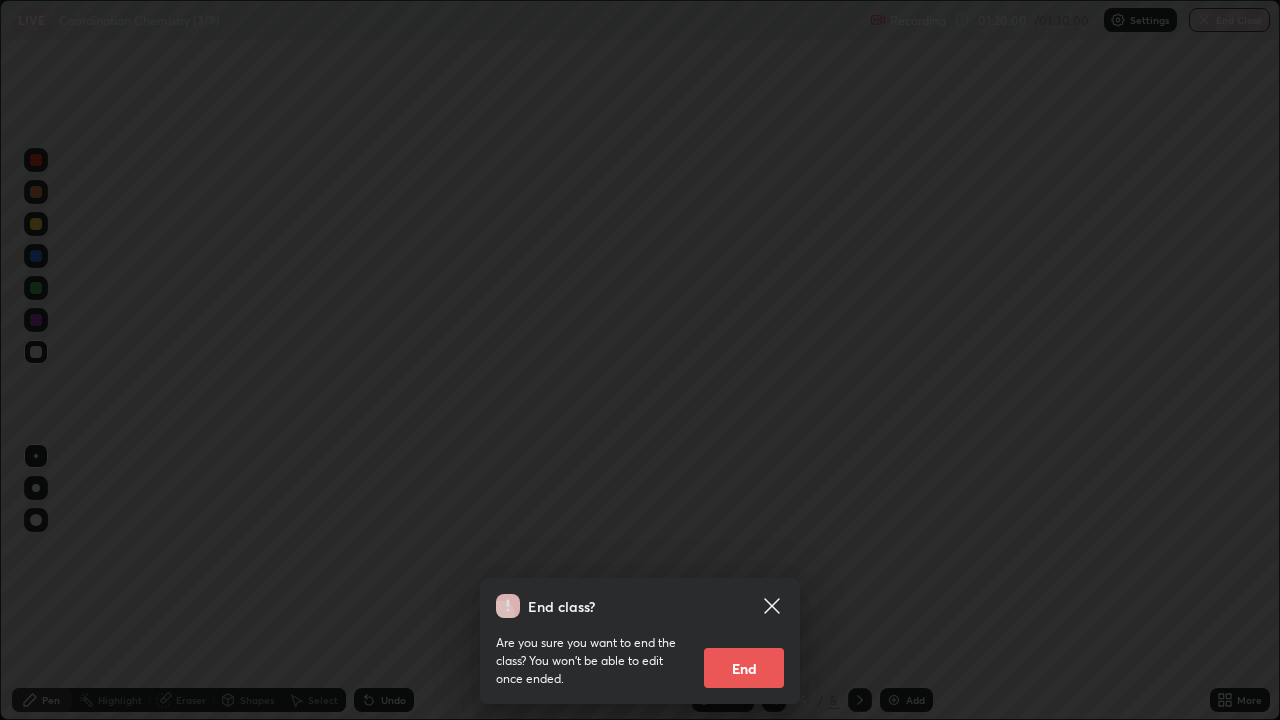 click on "End" at bounding box center [744, 668] 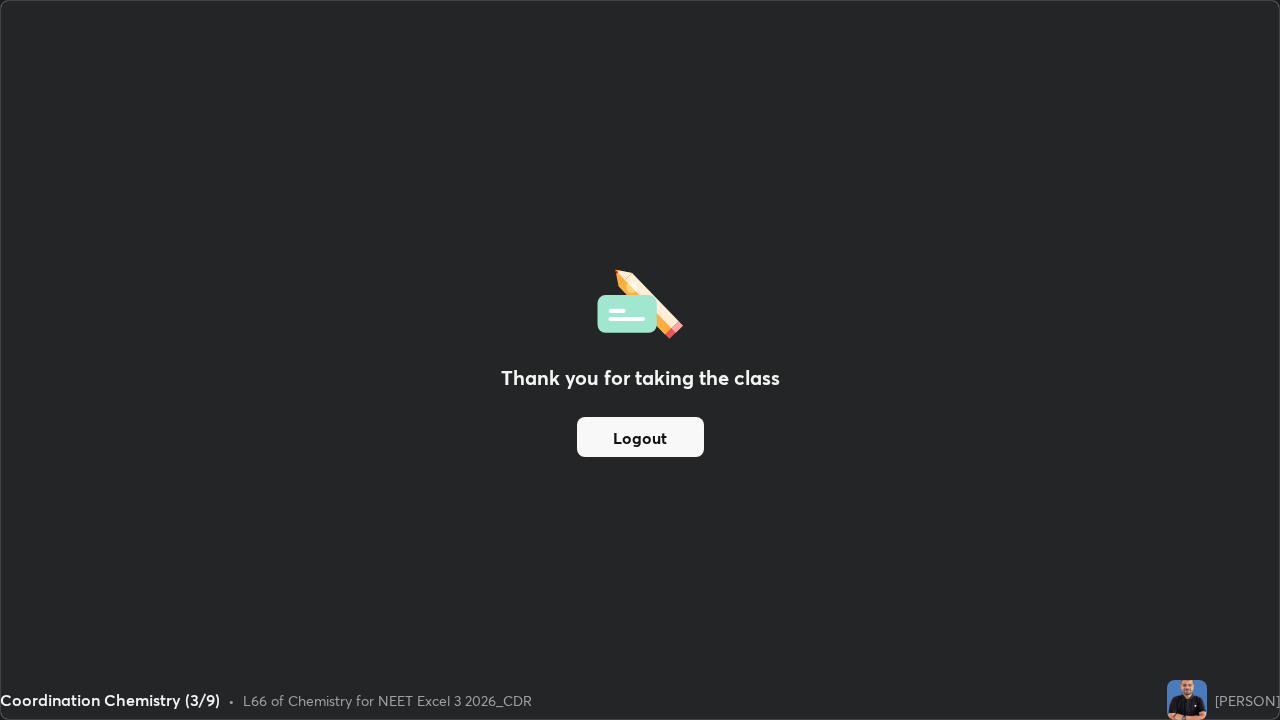 click on "Logout" at bounding box center [640, 437] 